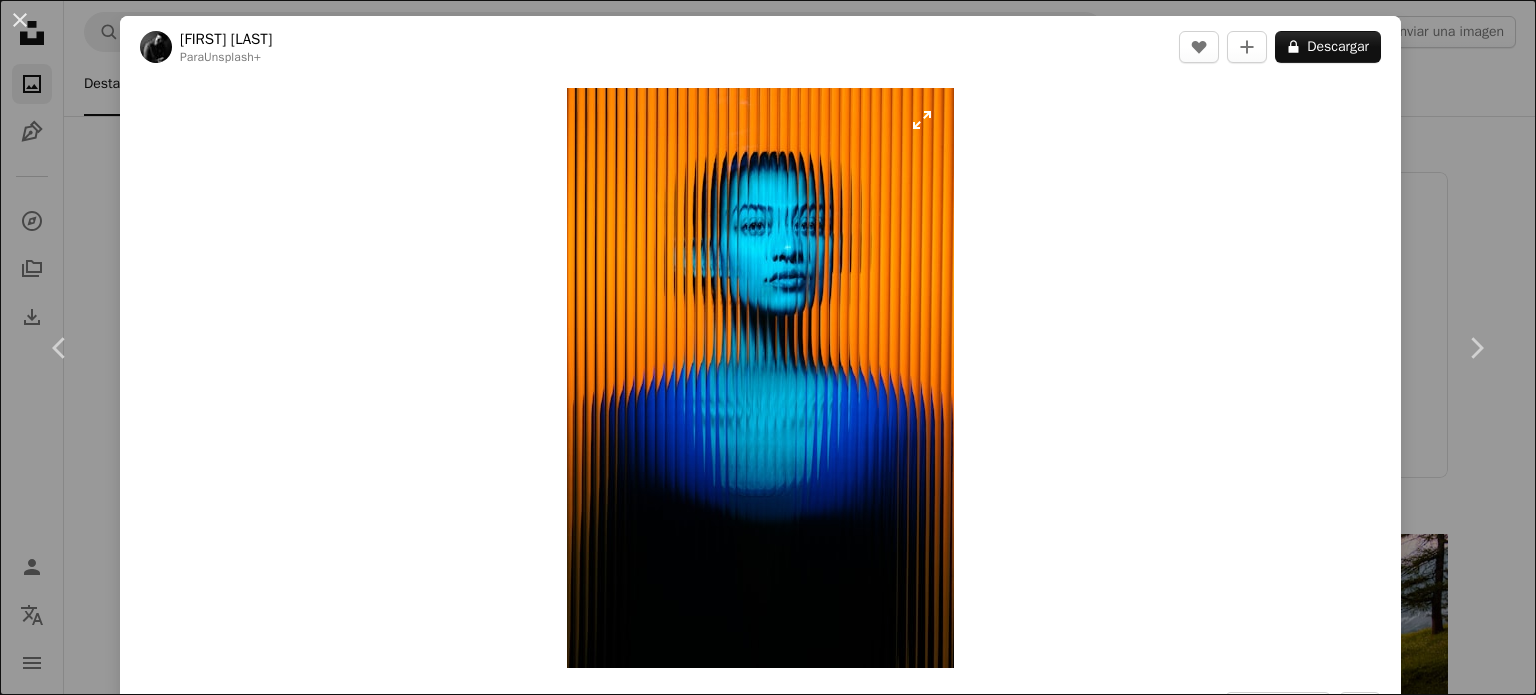 scroll, scrollTop: 547, scrollLeft: 0, axis: vertical 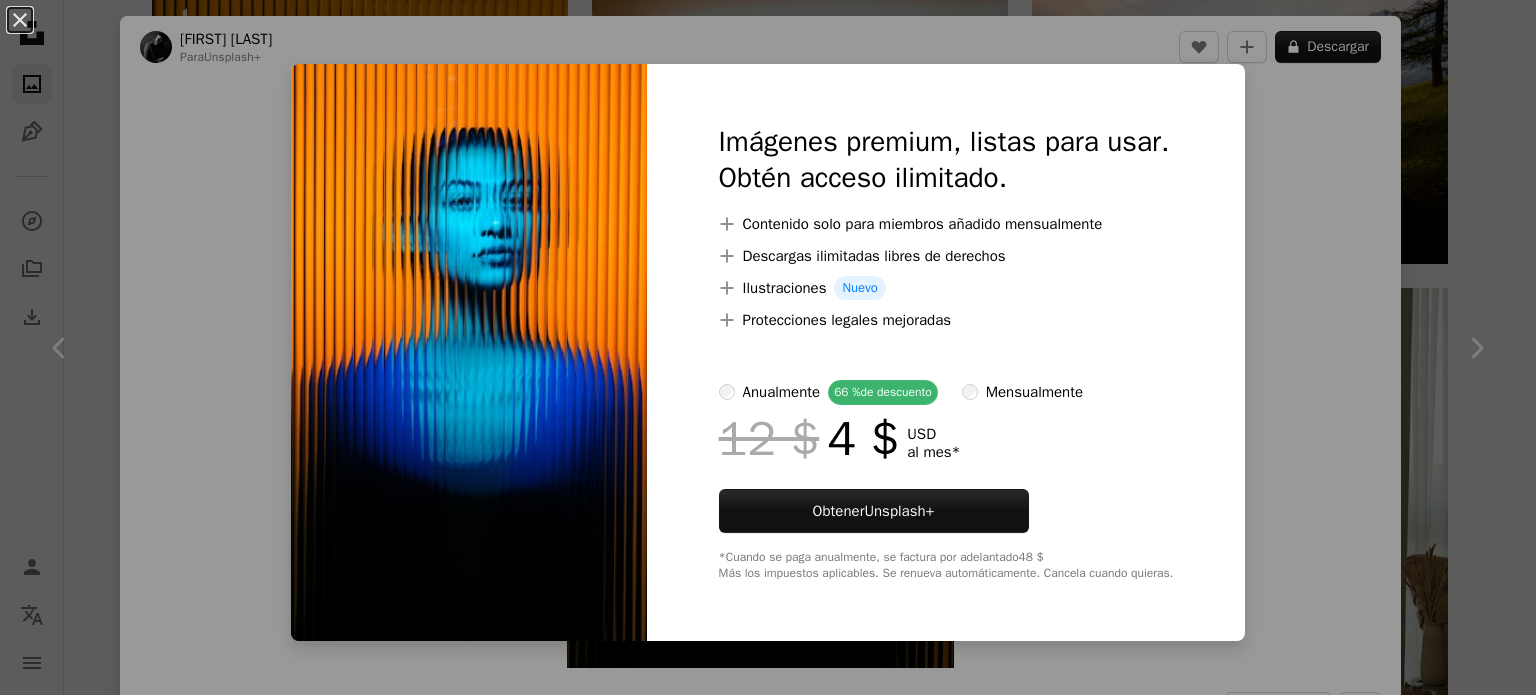 click on "An X shape Imágenes premium, listas para usar. Obtén acceso ilimitado. A plus sign Contenido solo para miembros añadido mensualmente A plus sign Descargas ilimitadas libres de derechos A plus sign Ilustraciones  Nuevo A plus sign Protecciones legales mejoradas anualmente 66 %  de descuento mensualmente 12 $   4 $ USD al mes * Obtener  Unsplash+ *Cuando se paga anualmente, se factura por adelantado  48 $ Más los impuestos aplicables. Se renueva automáticamente. Cancela cuando quieras." at bounding box center [768, 347] 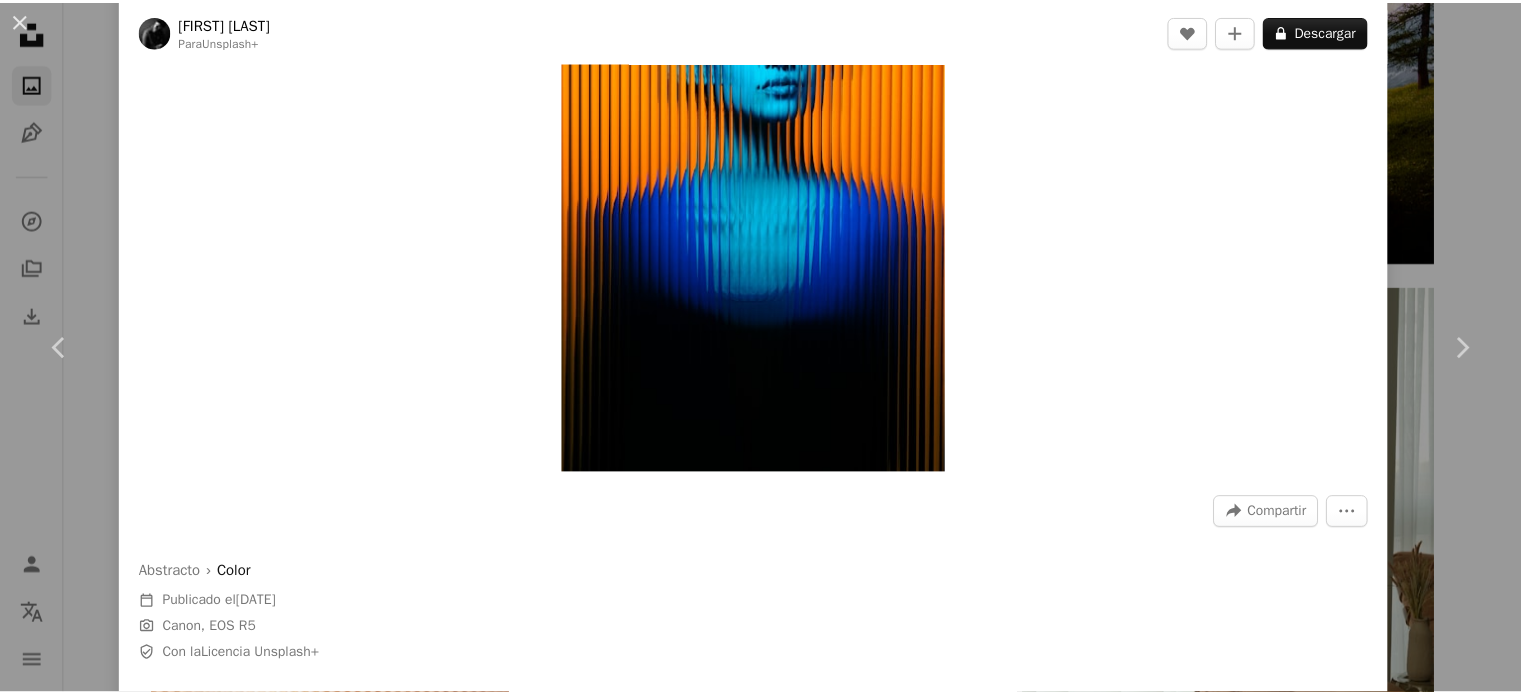scroll, scrollTop: 197, scrollLeft: 0, axis: vertical 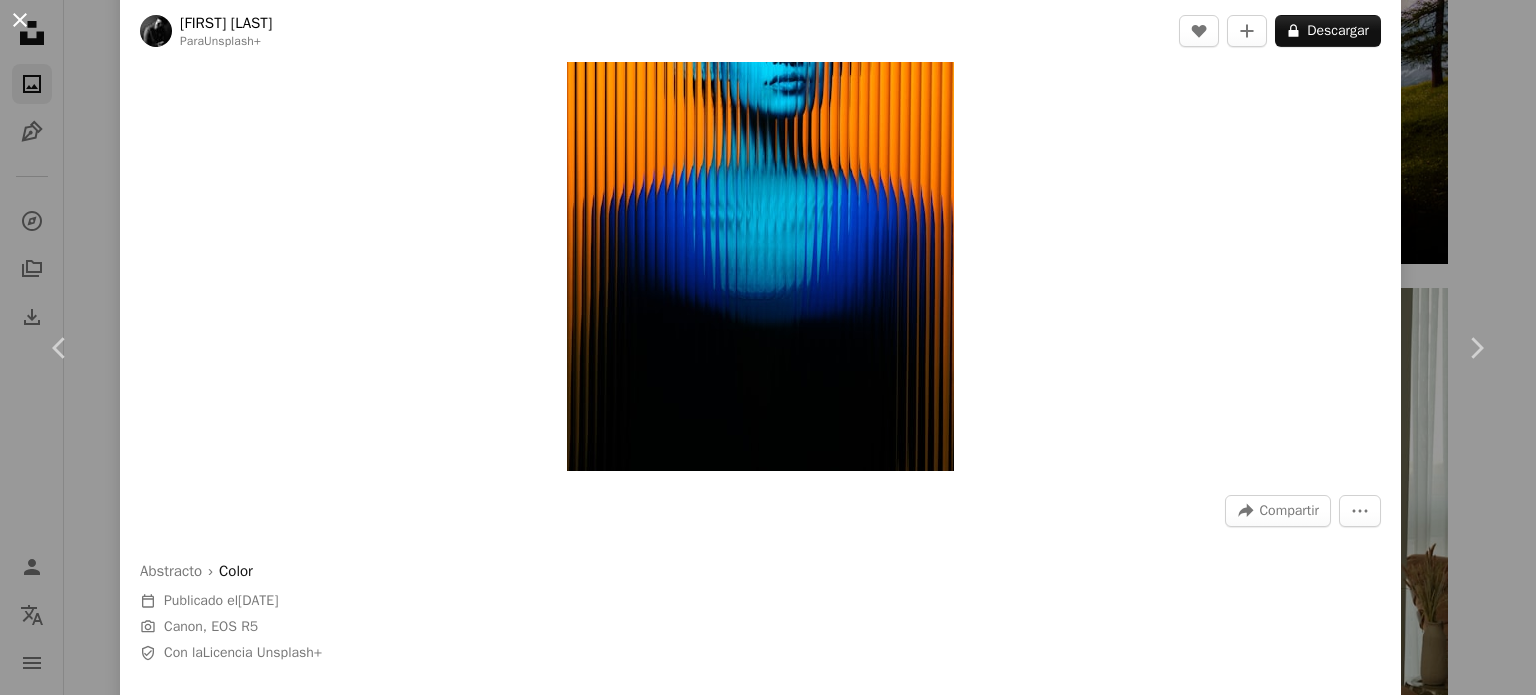 click on "An X shape" at bounding box center (20, 20) 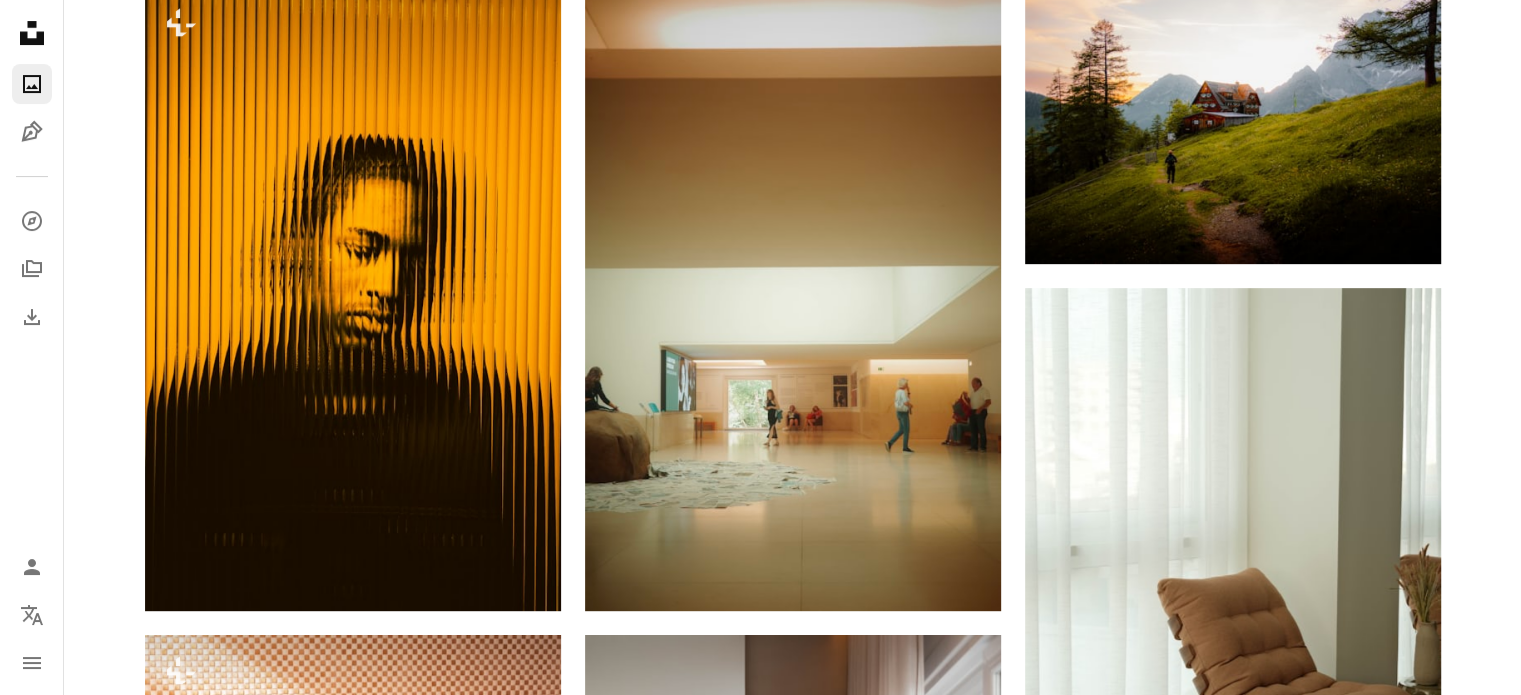 click 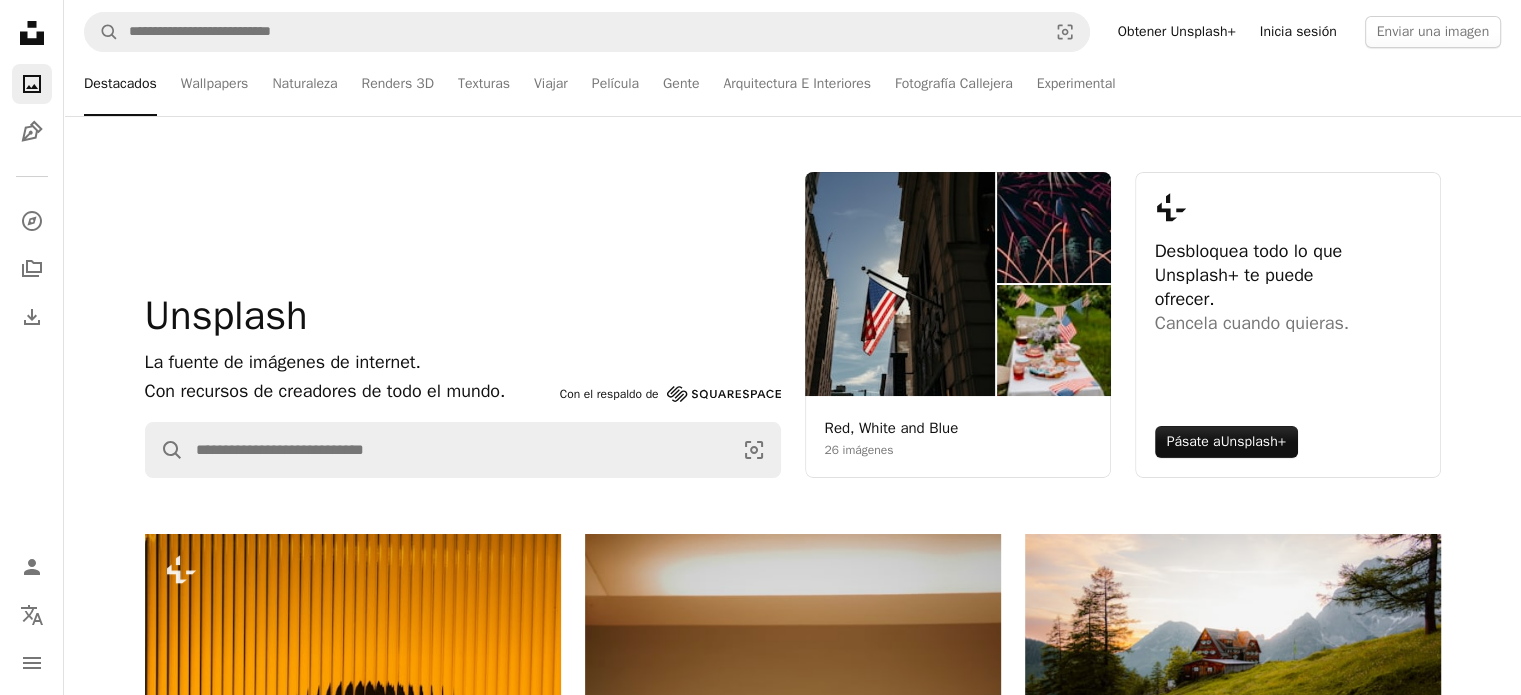 click on "Inicia sesión" at bounding box center (1298, 32) 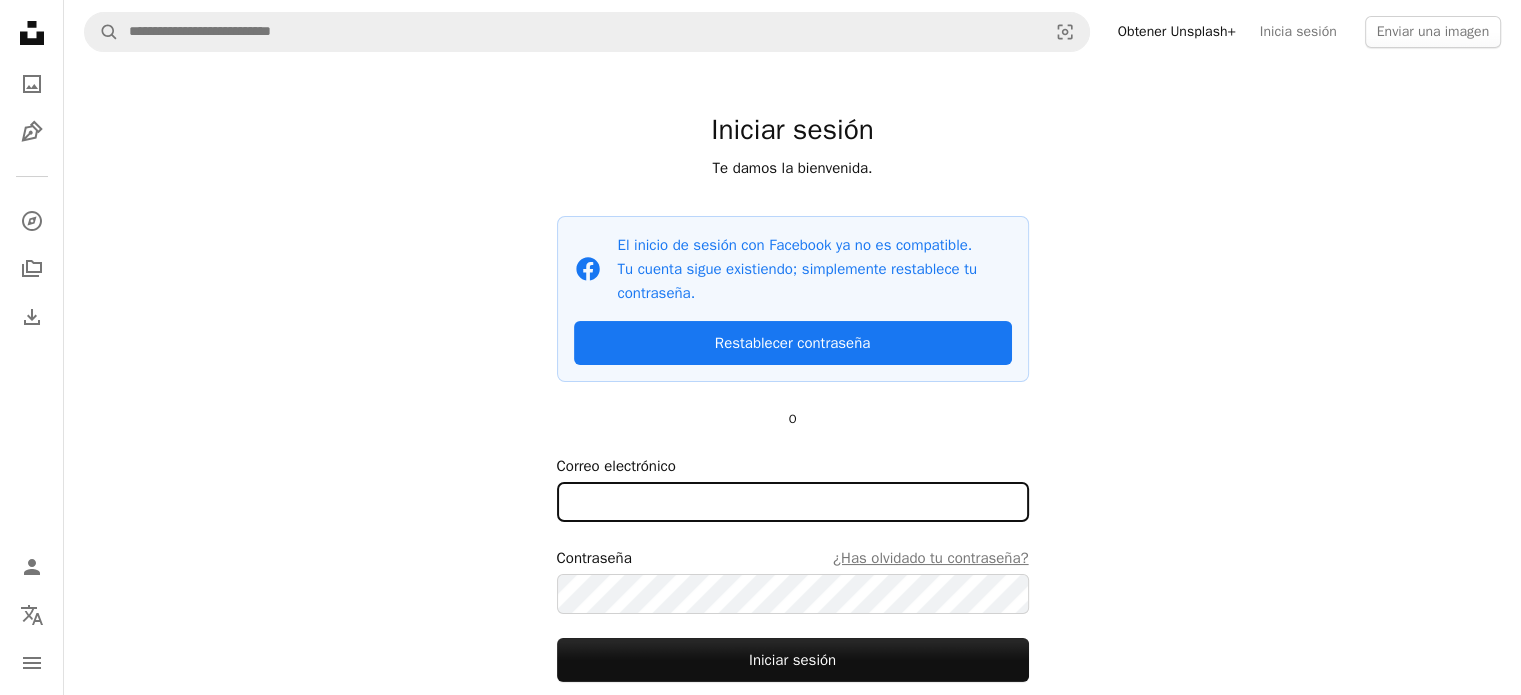 click on "Correo electrónico" at bounding box center (793, 502) 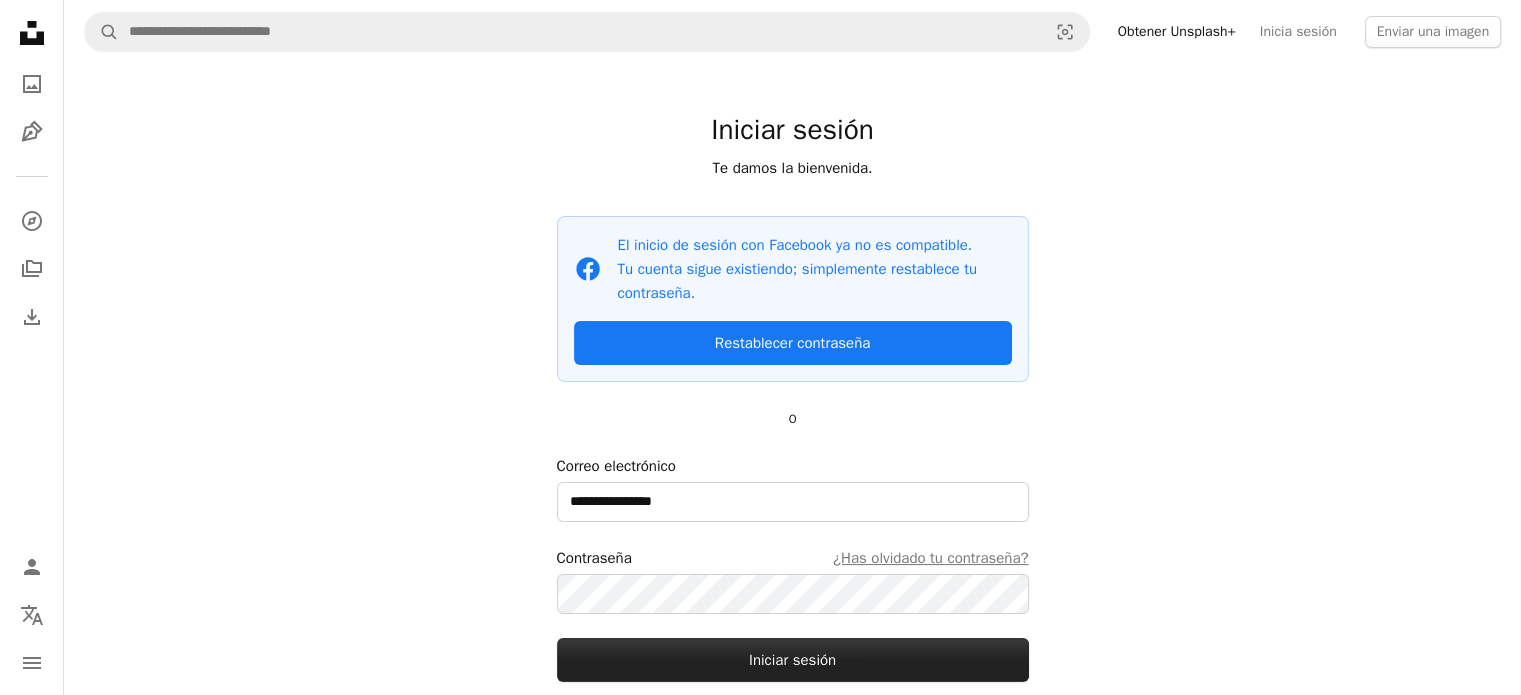 click on "Iniciar sesión" at bounding box center (793, 660) 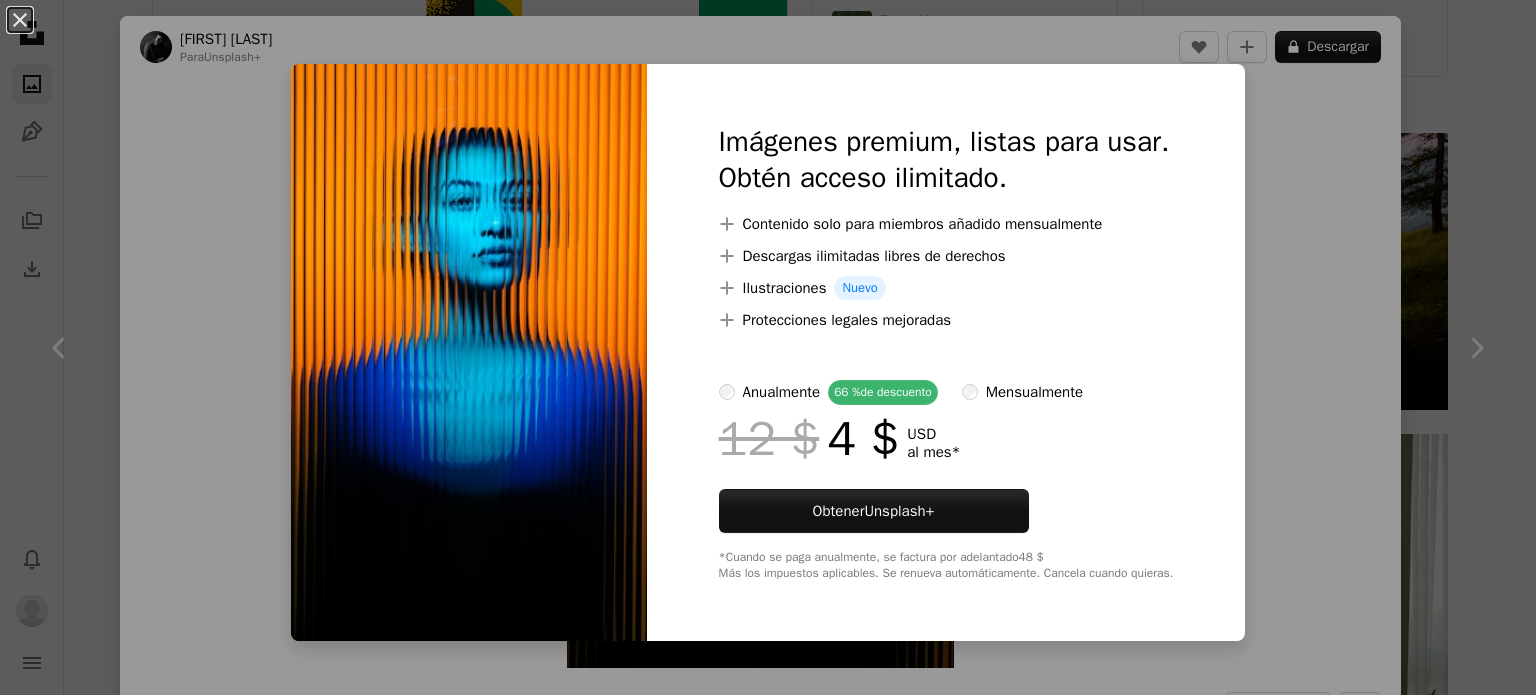 scroll, scrollTop: 439, scrollLeft: 0, axis: vertical 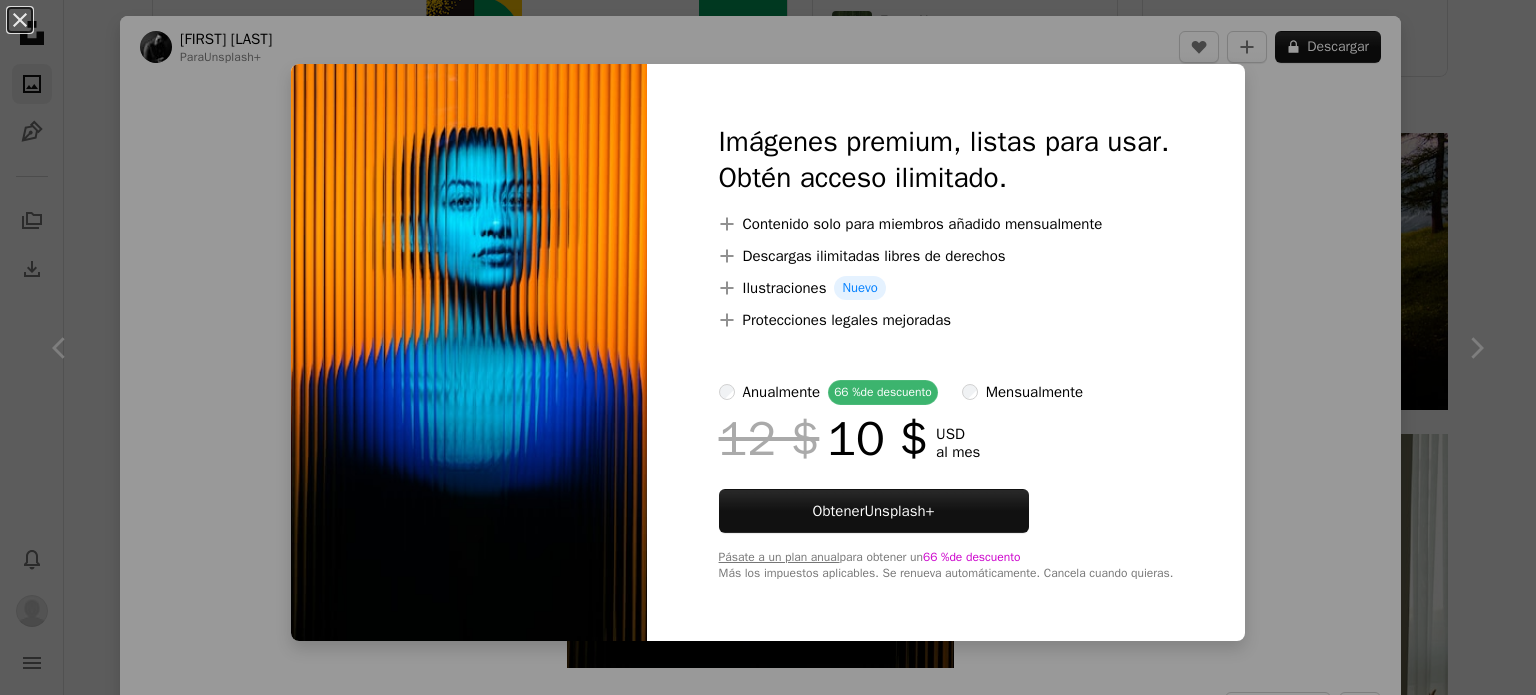 click on "An X shape Imágenes premium, listas para usar. Obtén acceso ilimitado. A plus sign Contenido solo para miembros añadido mensualmente A plus sign Descargas ilimitadas libres de derechos A plus sign Ilustraciones  Nuevo A plus sign Protecciones legales mejoradas anualmente 66 %  de descuento mensualmente 12 $   10 $ USD al mes Obtener  Unsplash+ Pásate a un plan anual  para obtener un  66 %  de descuento Más los impuestos aplicables. Se renueva automáticamente. Cancela cuando quieras." at bounding box center [768, 347] 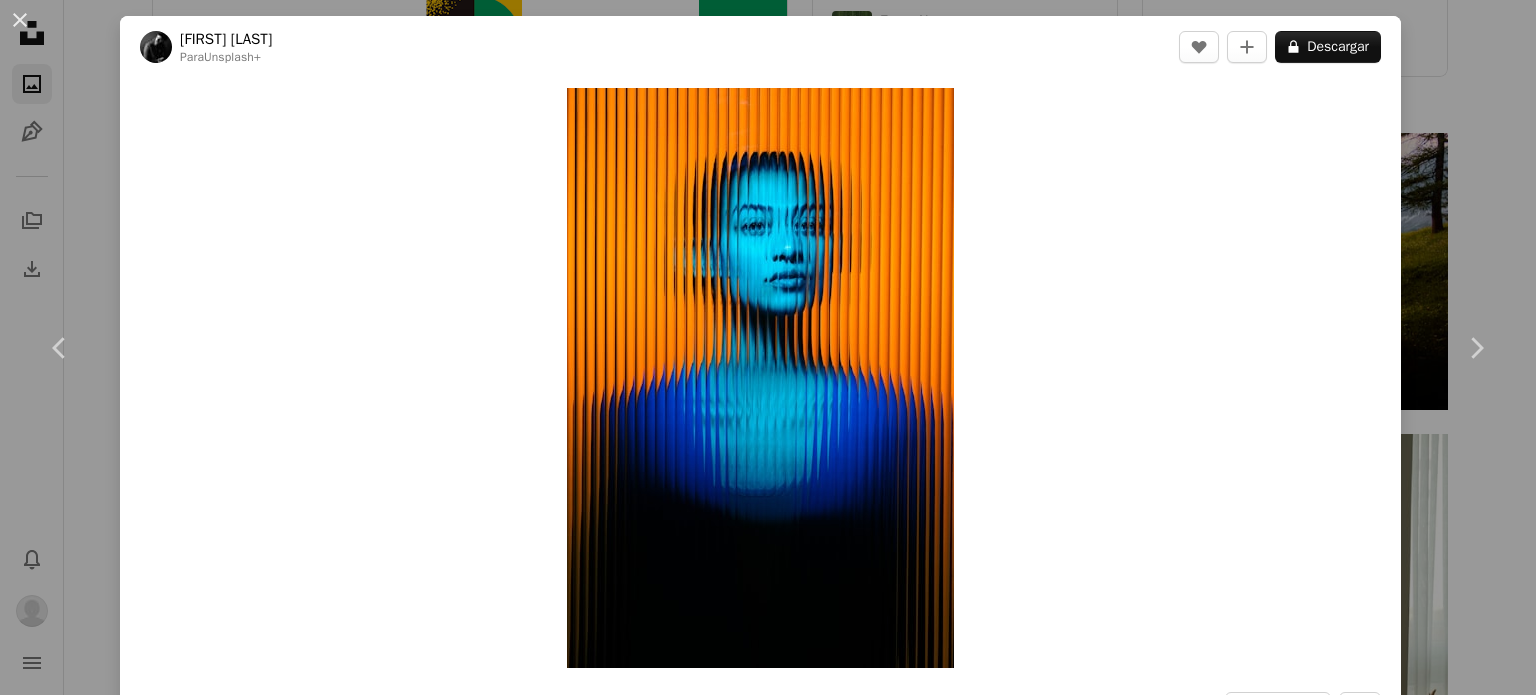 click on "An X shape Chevron left Chevron right Nick Fancher Para Unsplash+ A heart A plus sign A lock Descargar Zoom in A forward-right arrow Compartir More Actions Calendar outlined Publicado el 22 de mayo de 2025 Camera Canon, EOS R5 Safety Con la Licencia Unsplash+ papel tapiz fondo retrato experimental borroso ver a través de Vidrio de lengüeta De esta serie Chevron right Plus sign for Unsplash+ Plus sign for Unsplash+ Plus sign for Unsplash+ Plus sign for Unsplash+ Plus sign for Unsplash+ Plus sign for Unsplash+ Plus sign for Unsplash+ Plus sign for Unsplash+ Plus sign for Unsplash+ Plus sign for Unsplash+ Imágenes relacionadas Plus sign for Unsplash+ A heart A plus sign Nick Fancher Para Unsplash+ A lock Descargar Plus sign for Unsplash+ A heart A plus sign Nick Fancher Para Unsplash+ A lock Descargar Plus sign for Unsplash+ A heart A plus sign Nick Fancher Para Unsplash+ A lock Descargar Plus sign for Unsplash+ A heart A plus sign Nick Fancher Para Unsplash+ A lock Descargar Plus sign for Unsplash+" at bounding box center (768, 347) 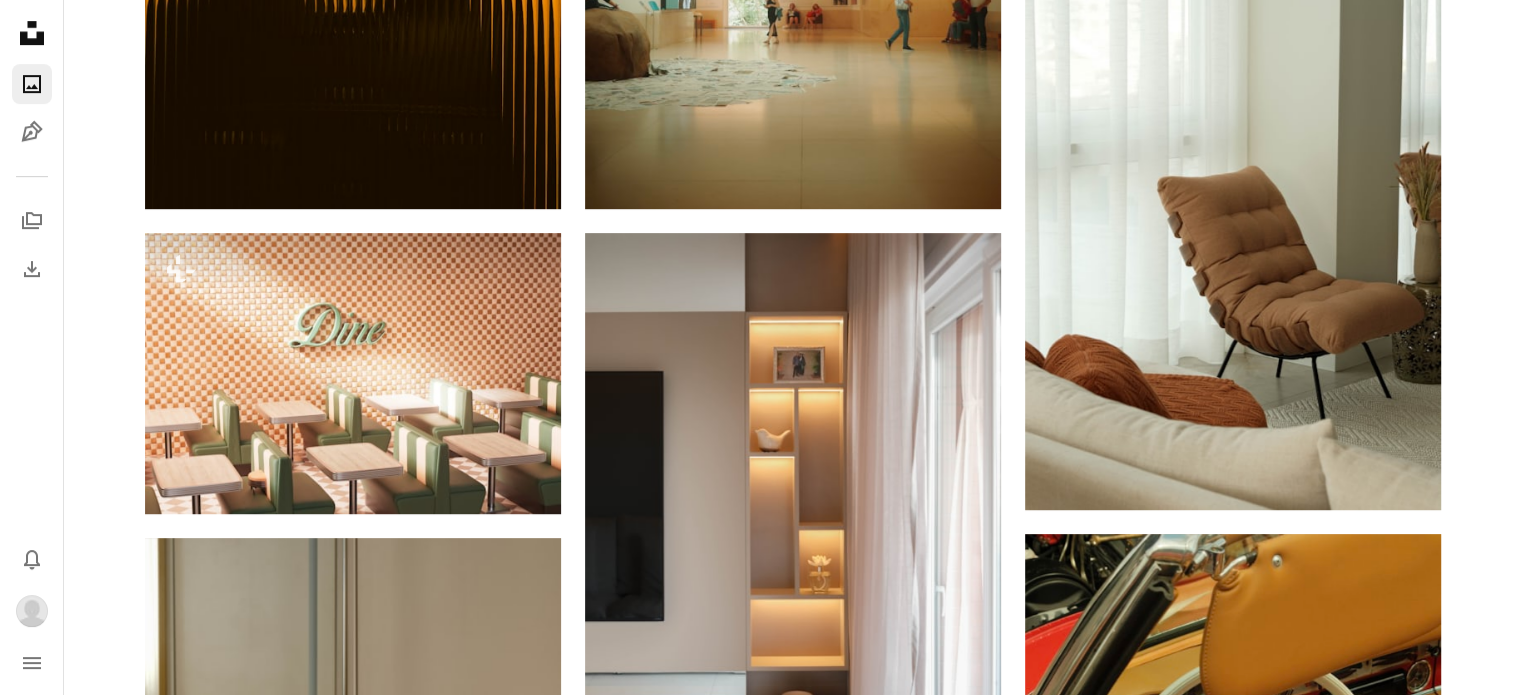 scroll, scrollTop: 988, scrollLeft: 0, axis: vertical 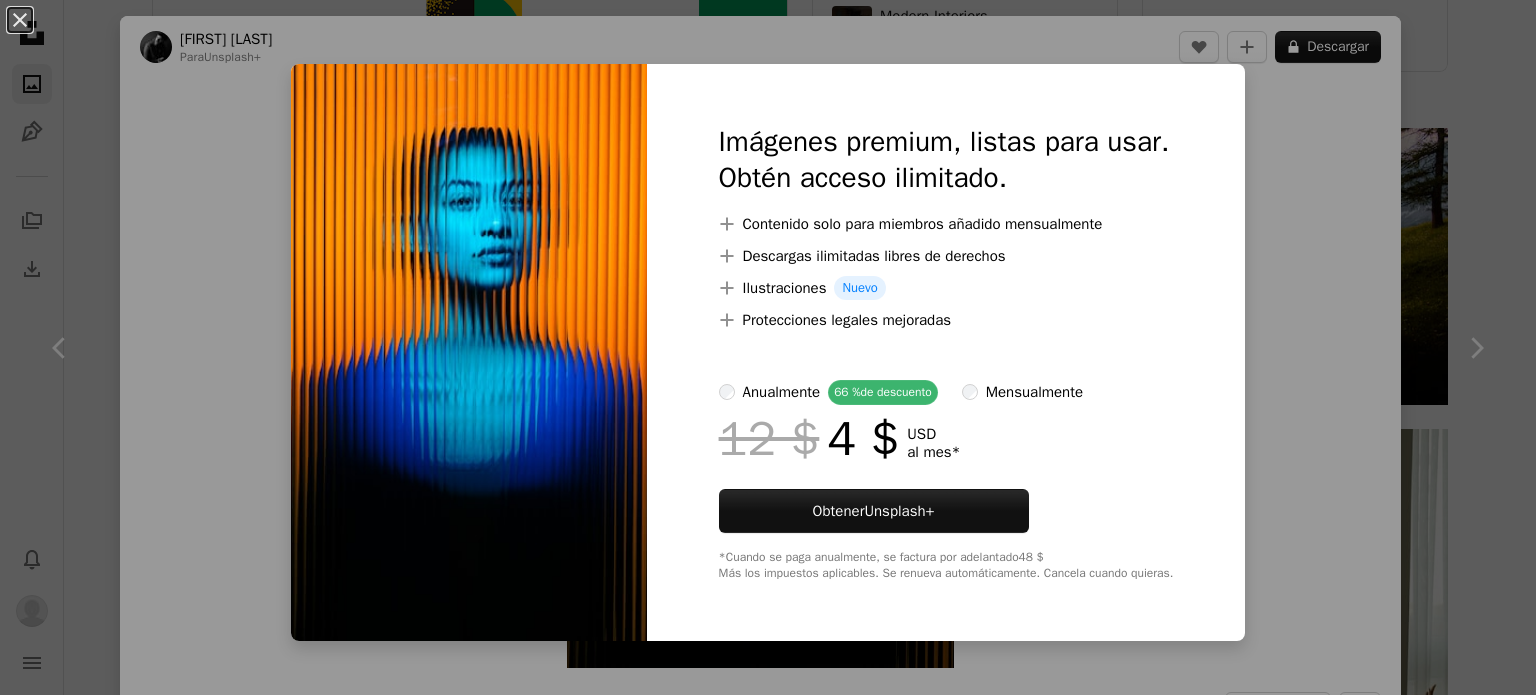 click on "An X shape Imágenes premium, listas para usar. Obtén acceso ilimitado. A plus sign Contenido solo para miembros añadido mensualmente A plus sign Descargas ilimitadas libres de derechos A plus sign Ilustraciones  Nuevo A plus sign Protecciones legales mejoradas anualmente 66 %  de descuento mensualmente 12 $   4 $ USD al mes * Obtener  Unsplash+ *Cuando se paga anualmente, se factura por adelantado  48 $ Más los impuestos aplicables. Se renueva automáticamente. Cancela cuando quieras." at bounding box center (768, 347) 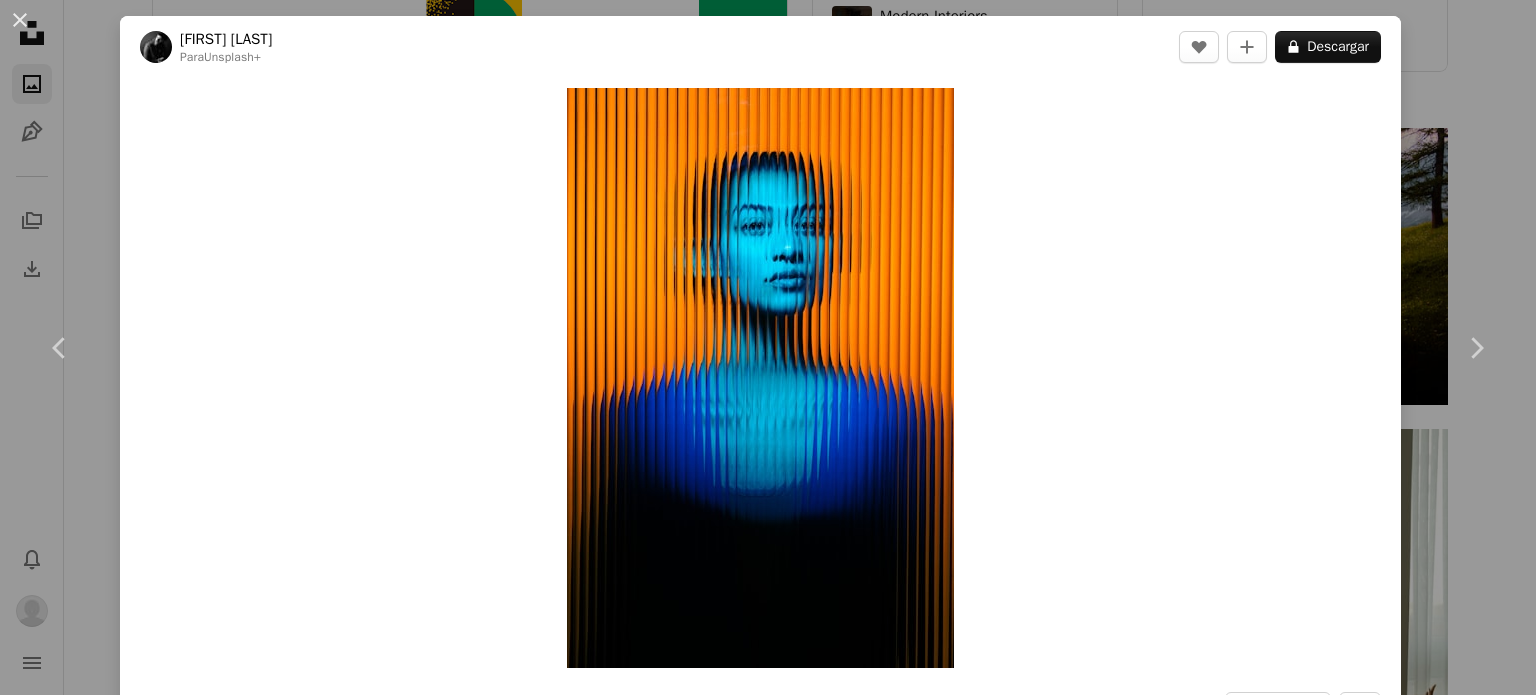 click on "An X shape Chevron left Chevron right Nick Fancher Para Unsplash+ A heart A plus sign A lock Descargar Zoom in A forward-right arrow Compartir More Actions Calendar outlined Publicado el 22 de mayo de 2025 Camera Canon, EOS R5 Safety Con la Licencia Unsplash+ papel tapiz fondo retrato experimental borroso ver a través de Vidrio de lengüeta De esta serie Chevron right Plus sign for Unsplash+ Plus sign for Unsplash+ Plus sign for Unsplash+ Plus sign for Unsplash+ Plus sign for Unsplash+ Plus sign for Unsplash+ Plus sign for Unsplash+ Plus sign for Unsplash+ Plus sign for Unsplash+ Plus sign for Unsplash+ Imágenes relacionadas Plus sign for Unsplash+ A heart A plus sign Nick Fancher Para Unsplash+ A lock Descargar Plus sign for Unsplash+ A heart A plus sign Nick Fancher Para Unsplash+ A lock Descargar Plus sign for Unsplash+ A heart A plus sign Nick Fancher Para Unsplash+ A lock Descargar Plus sign for Unsplash+ A heart A plus sign Nick Fancher Para Unsplash+ A lock Descargar Plus sign for Unsplash+" at bounding box center [768, 347] 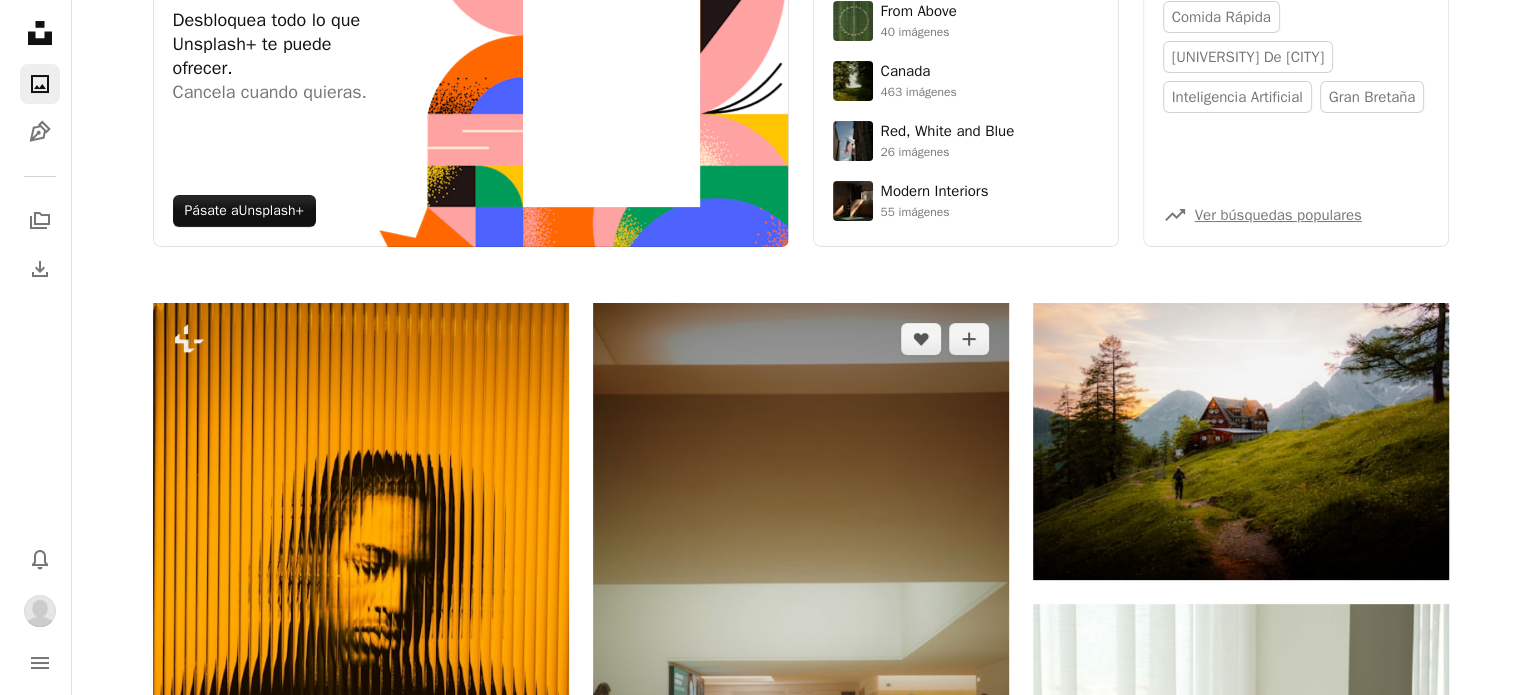 scroll, scrollTop: 164, scrollLeft: 0, axis: vertical 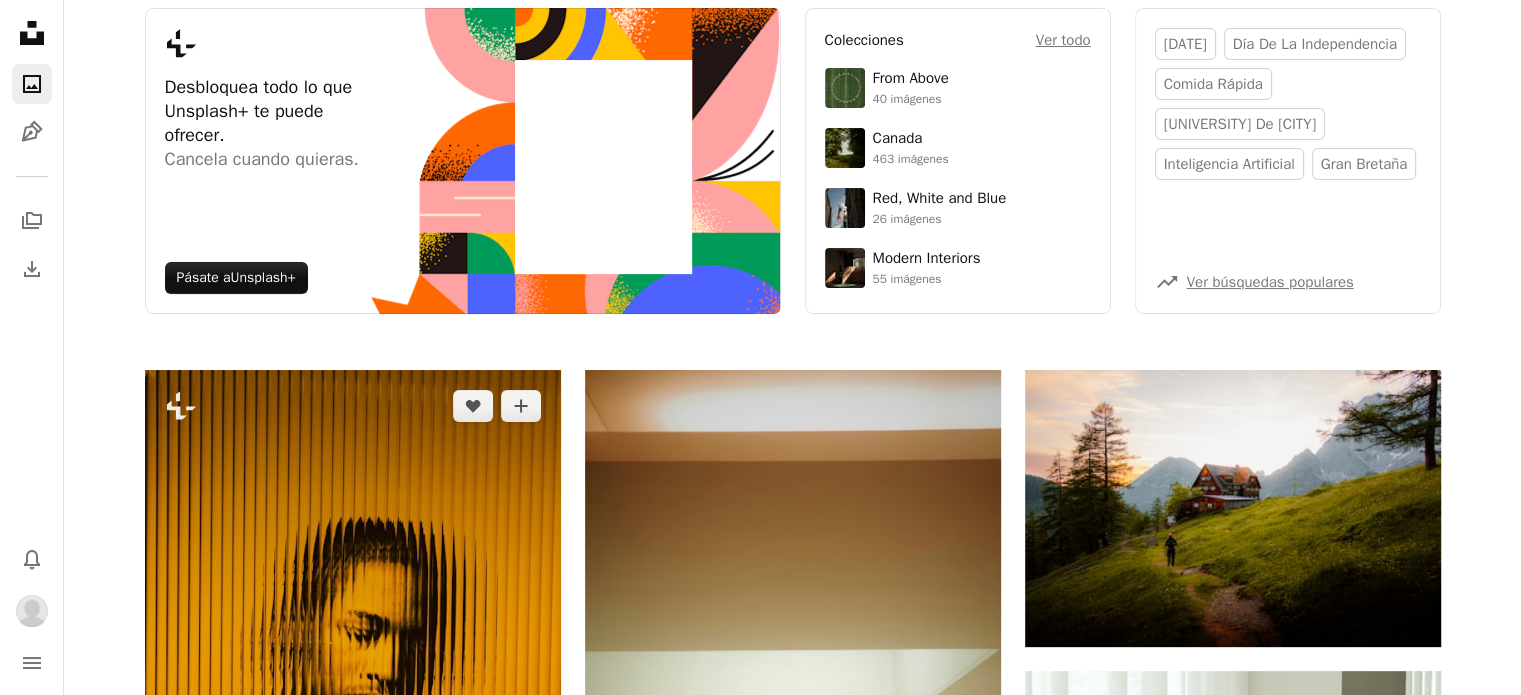 click at bounding box center [353, 682] 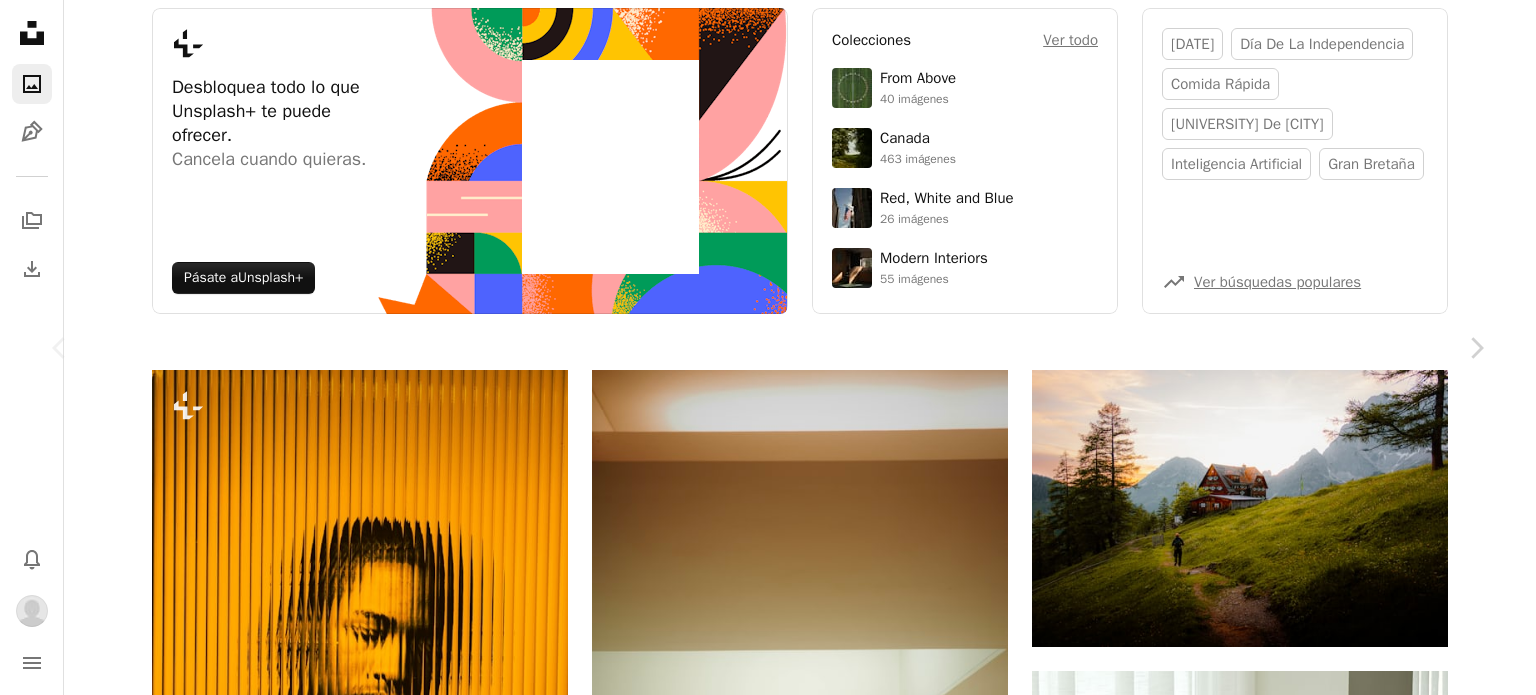 scroll, scrollTop: 4756, scrollLeft: 0, axis: vertical 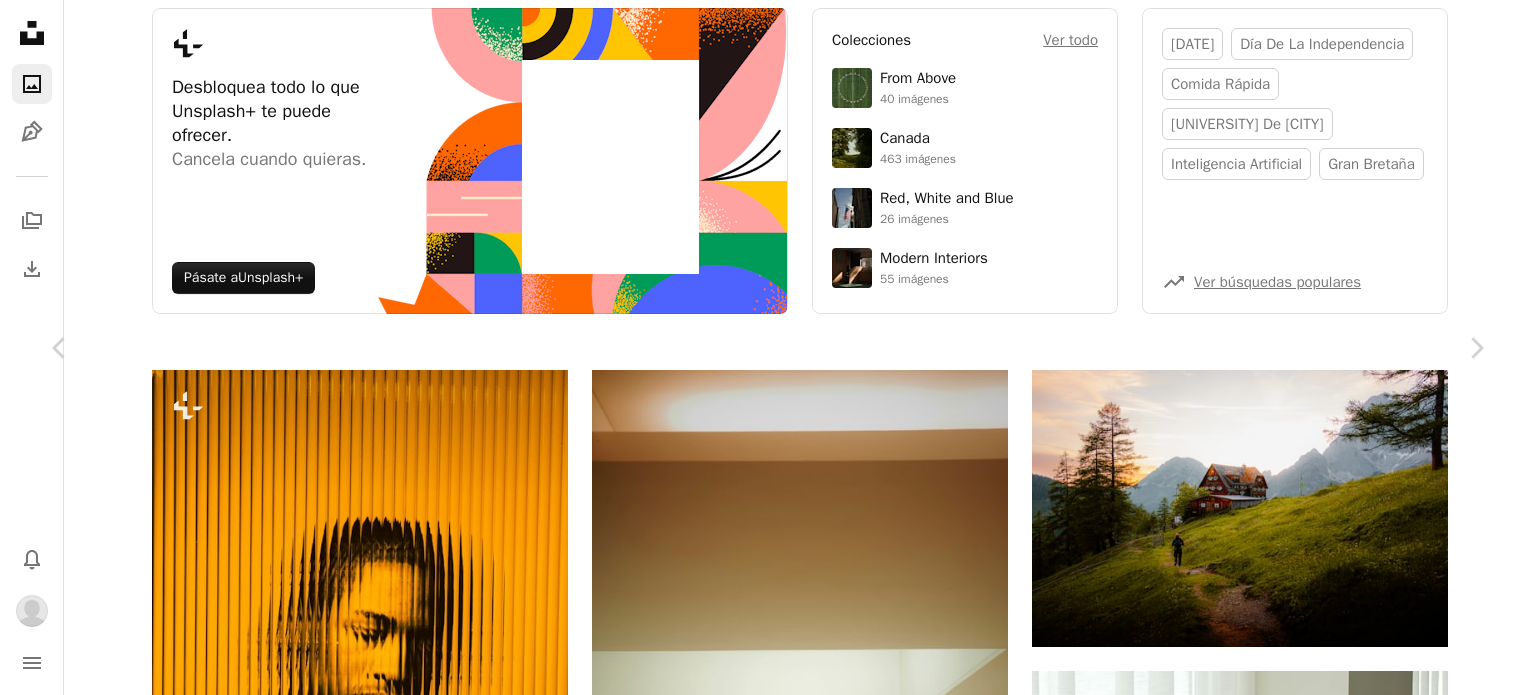click 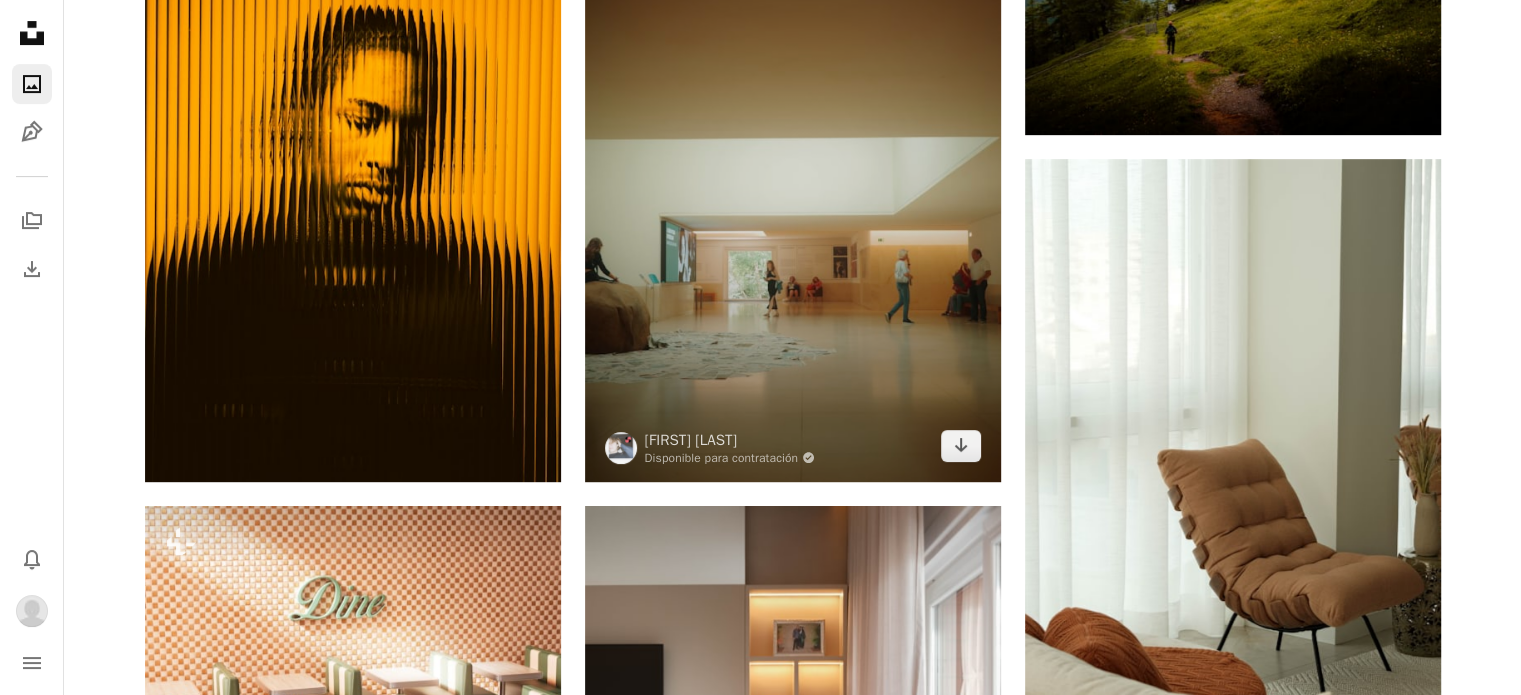 scroll, scrollTop: 684, scrollLeft: 0, axis: vertical 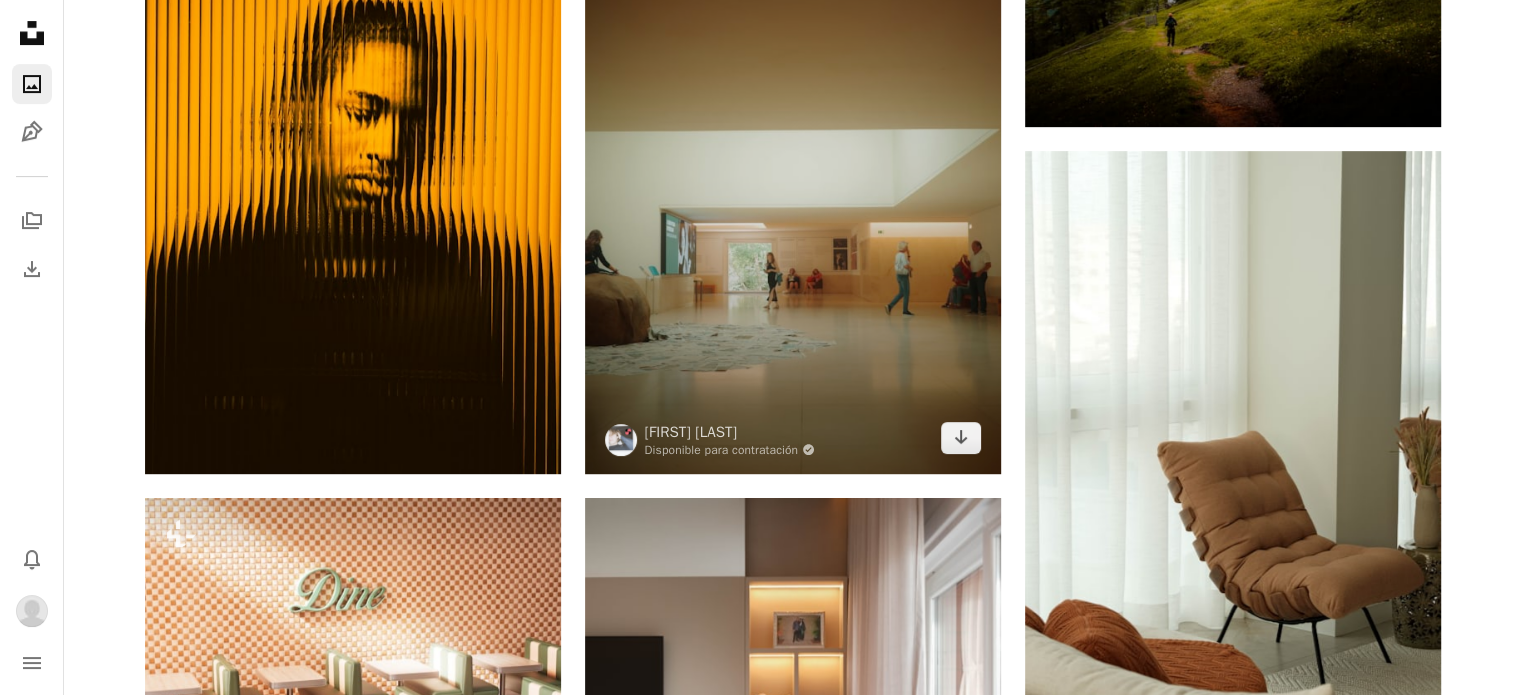 click at bounding box center [793, 162] 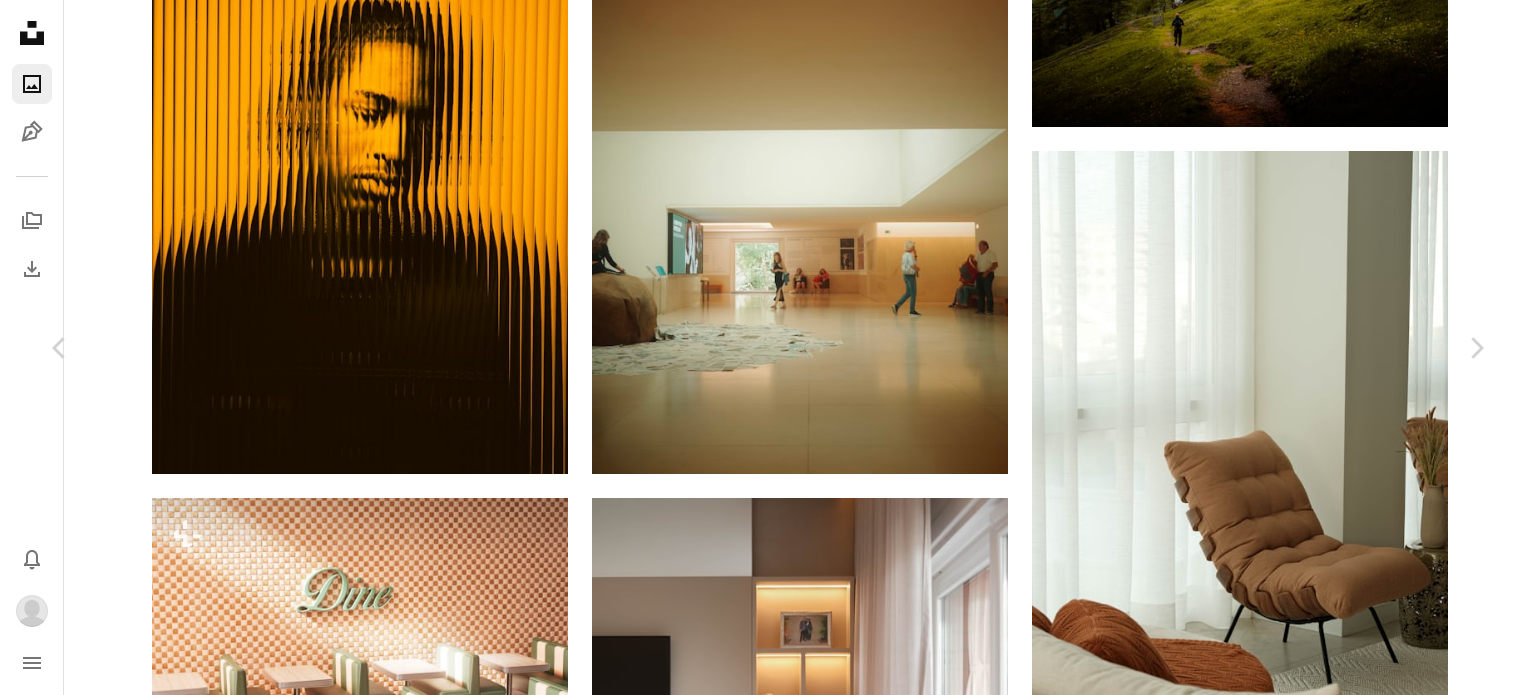 click on "An X shape Chevron left Chevron right valentin ciccarone Disponible para contratación A checkmark inside of a circle A heart A plus sign Descargar Chevron down Zoom in Visualizaciones 159.419 Descargas 519 A forward-right arrow Compartir Info icon Información More Actions A map marker porto siza Calendar outlined Publicado el  [DATE] Camera RICOH IMAGING COMPANY, LTD., RICOH GR IIIx Safety Uso gratuito bajo la  Licencia Unsplash Humano Diseño de interiores cara Salón Mueble iluminación bolsa zapato piso cabeza bolso suelo dentro vestíbulo vestíbulo Explora imágenes premium relacionadas en iStock  |  Ahorra un 20 % con el código UNSPLASH20 Ver más en iStock  ↗ Imágenes relacionadas A heart A plus sign Elio Santos Disponible para contratación A checkmark inside of a circle Arrow pointing down A heart A plus sign Peter Justinger Arrow pointing down A heart A plus sign Zhen Yao Arrow pointing down A heart A plus sign Hayley Murray Disponible para contratación Arrow pointing down Para" at bounding box center (768, 6033) 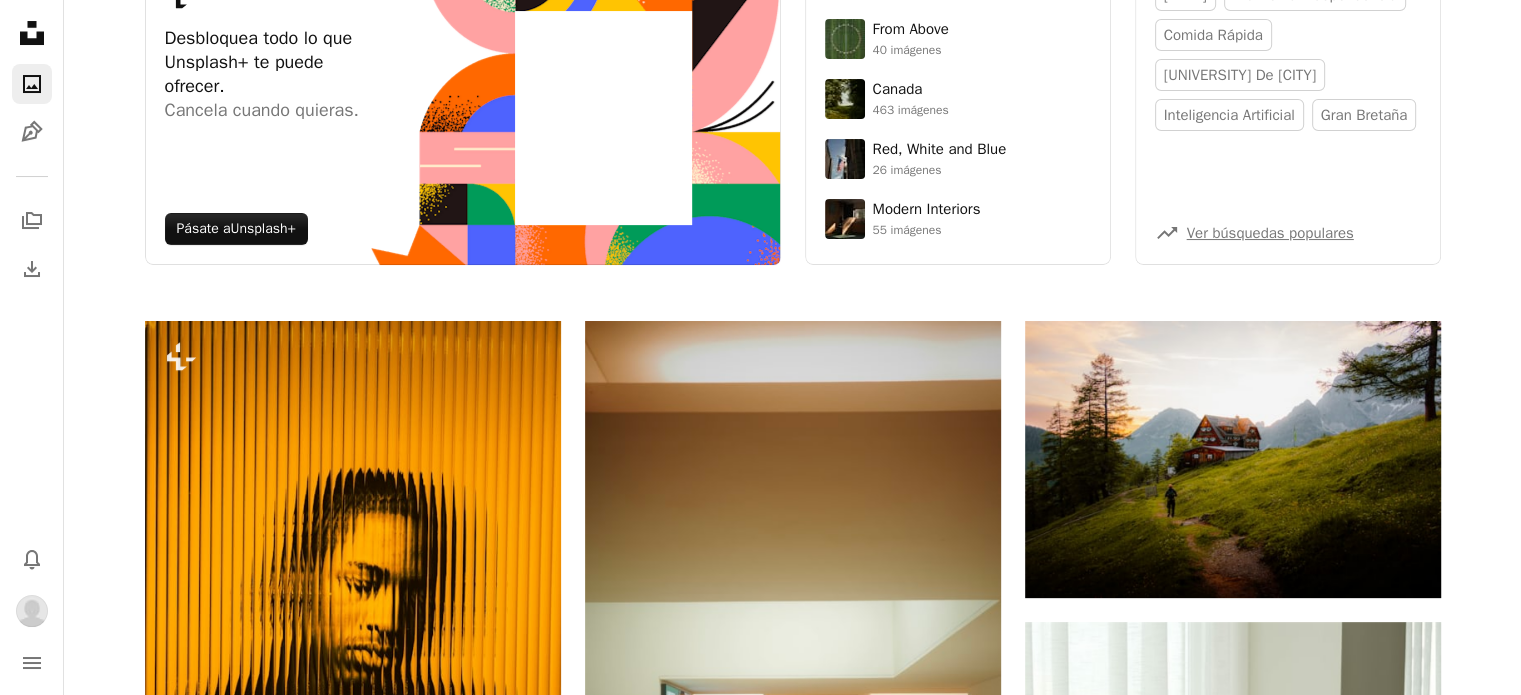scroll, scrollTop: 0, scrollLeft: 0, axis: both 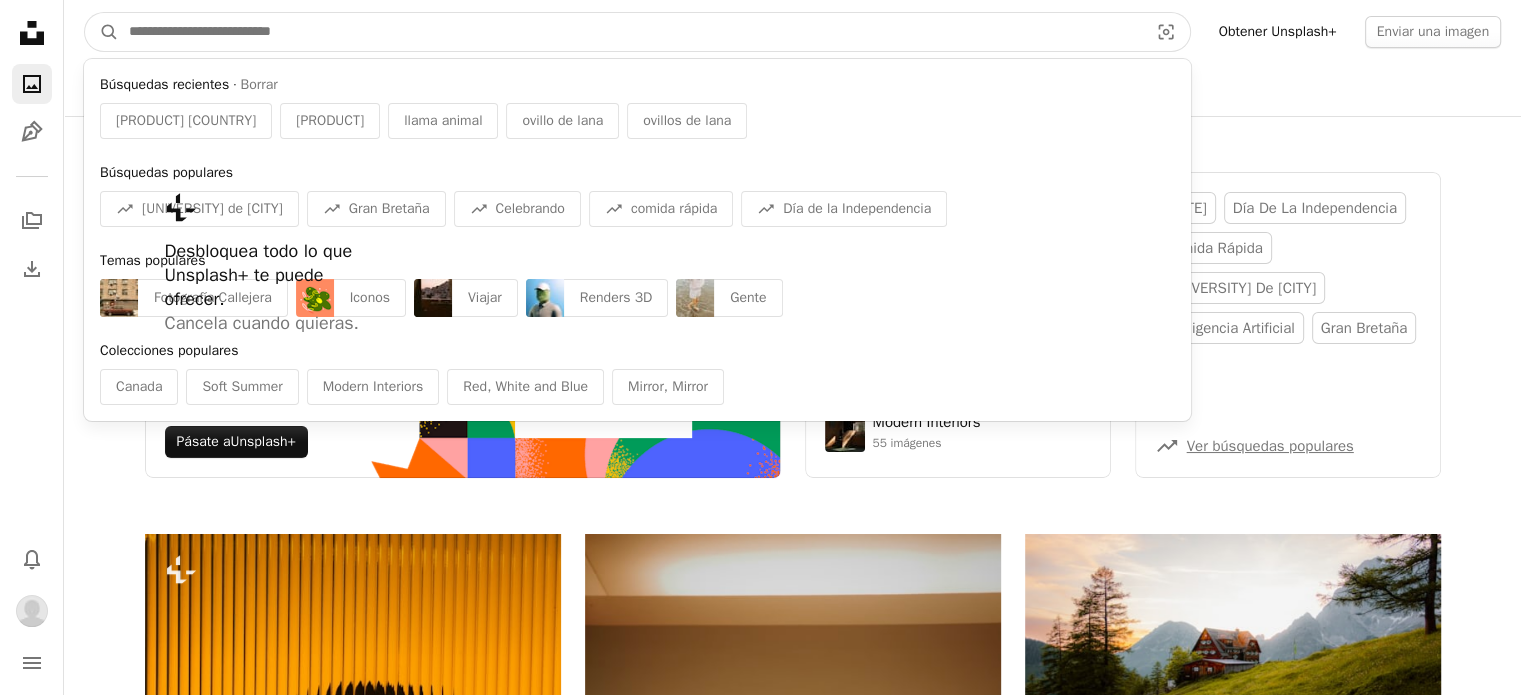 click at bounding box center (630, 32) 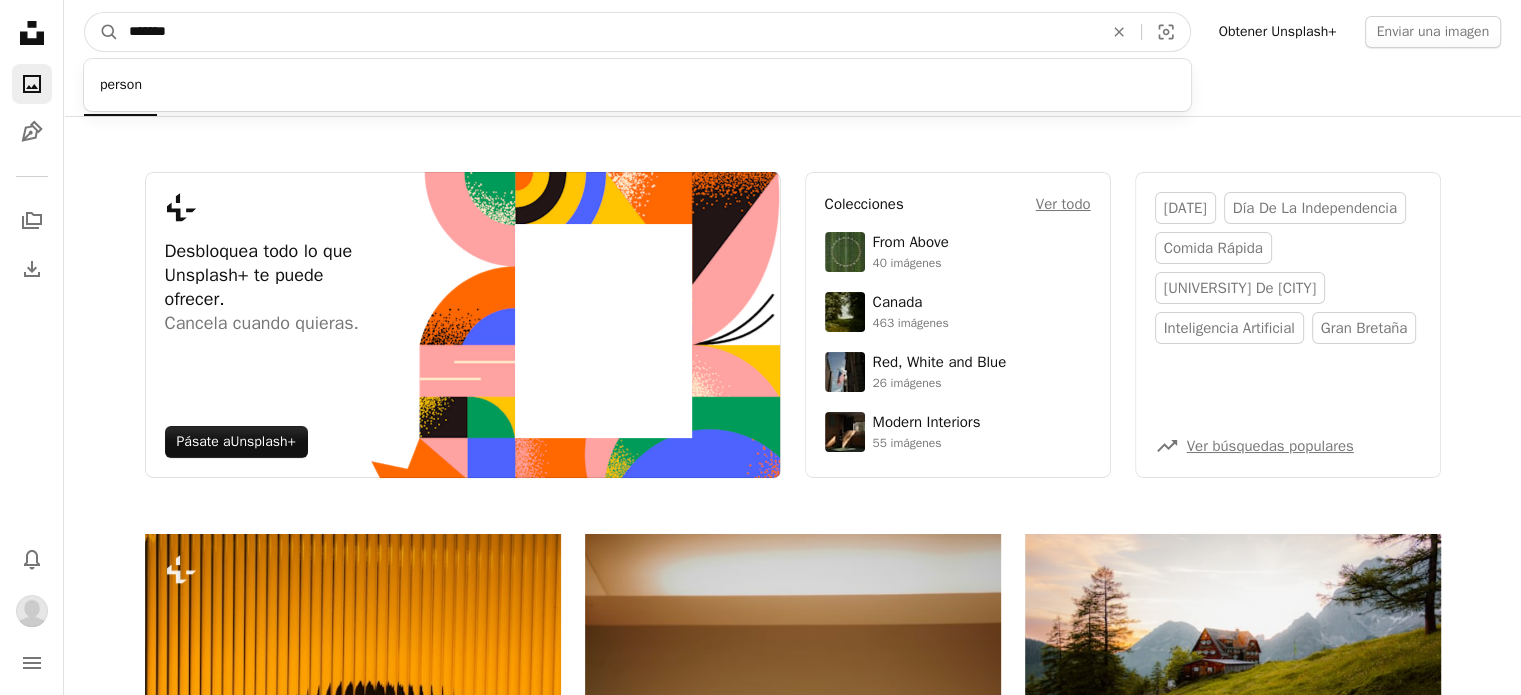 type on "*******" 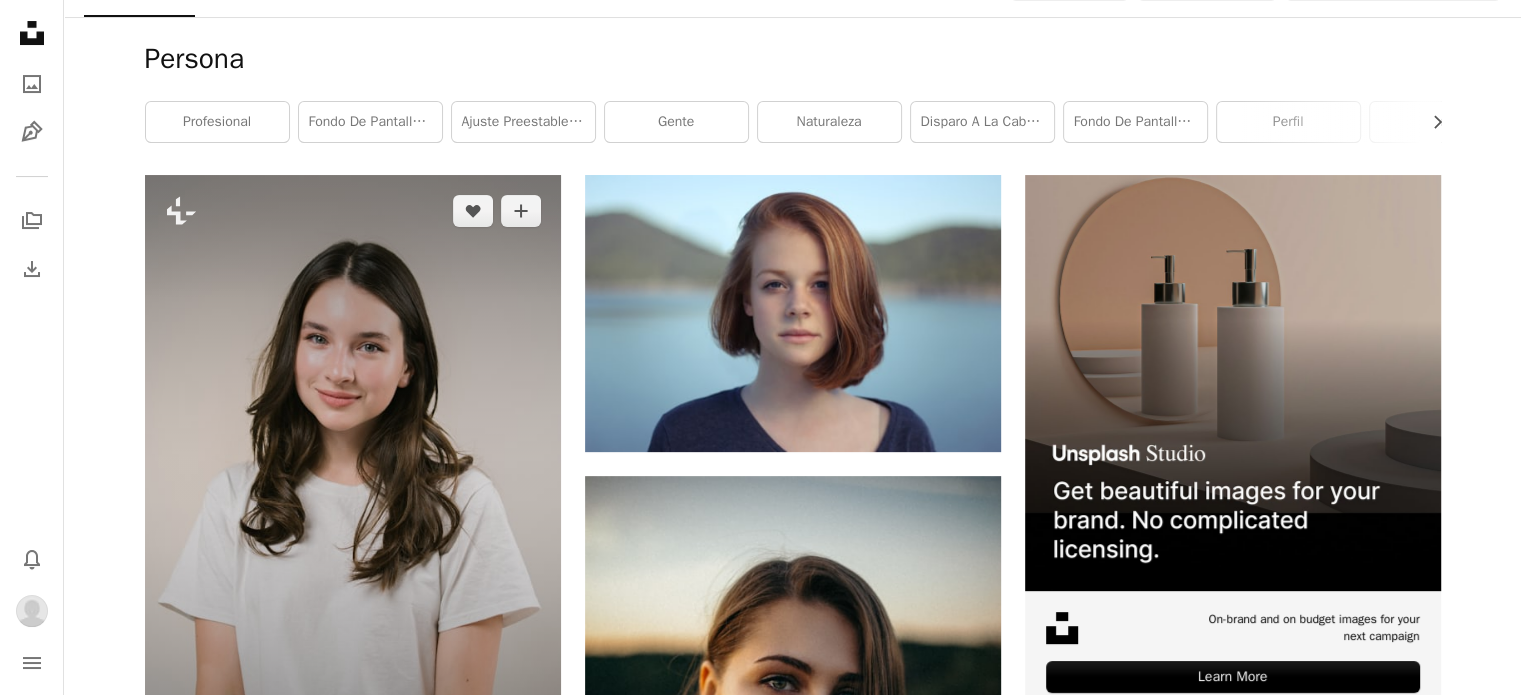 scroll, scrollTop: 0, scrollLeft: 0, axis: both 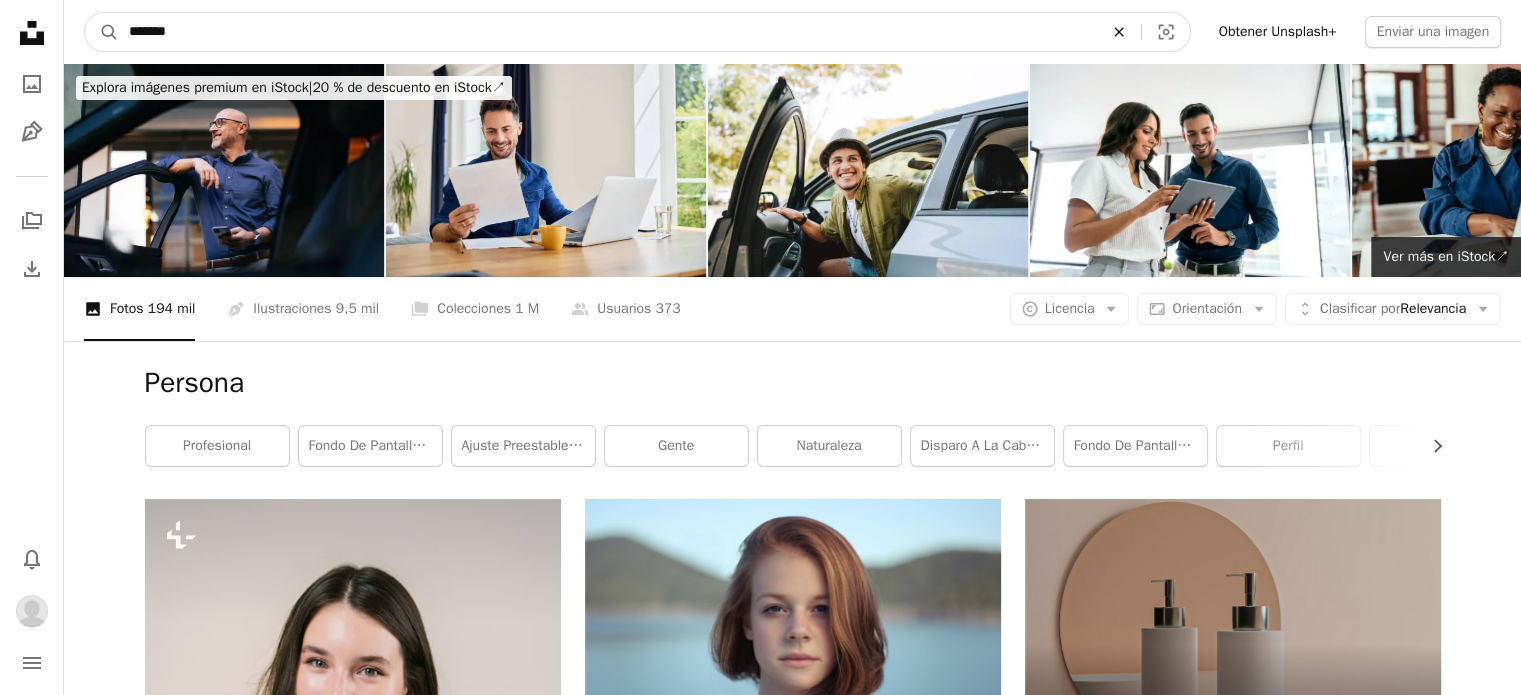 click on "An X shape" 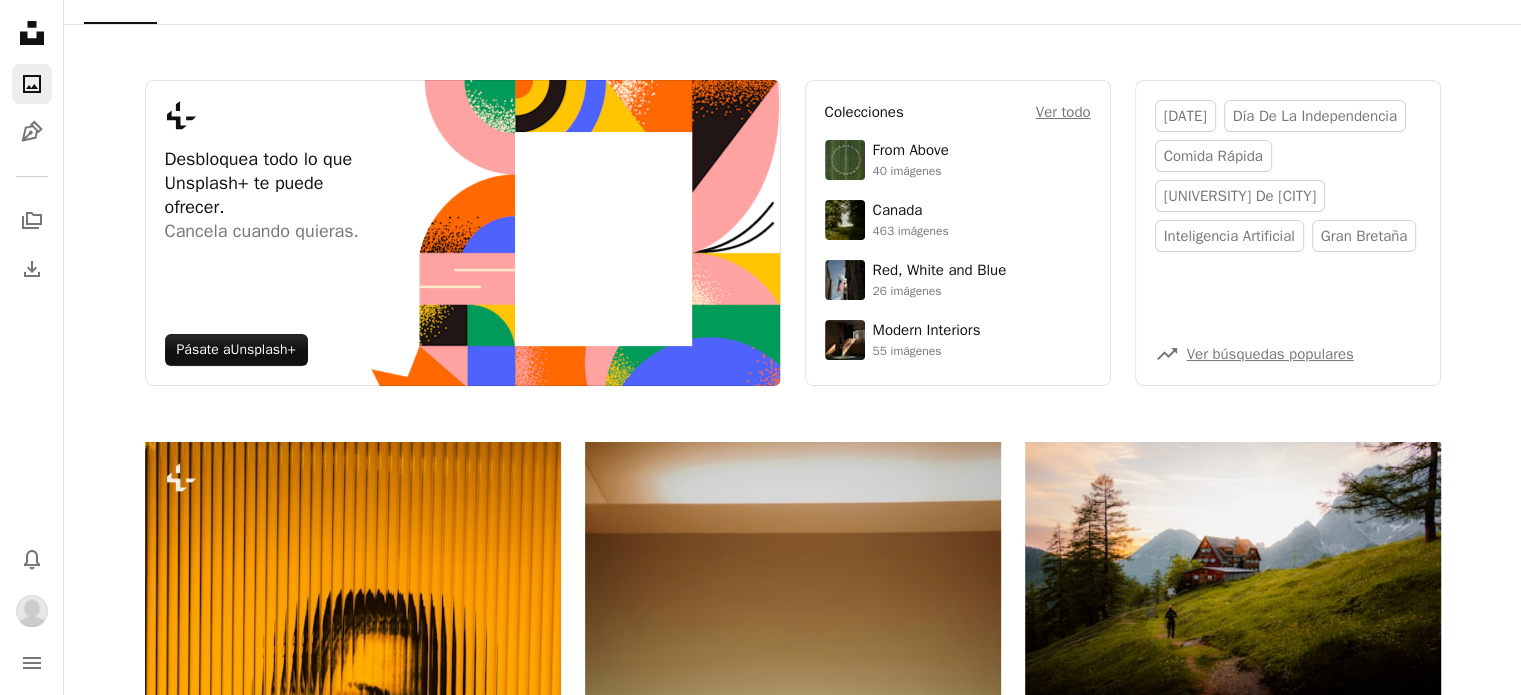 scroll, scrollTop: 0, scrollLeft: 0, axis: both 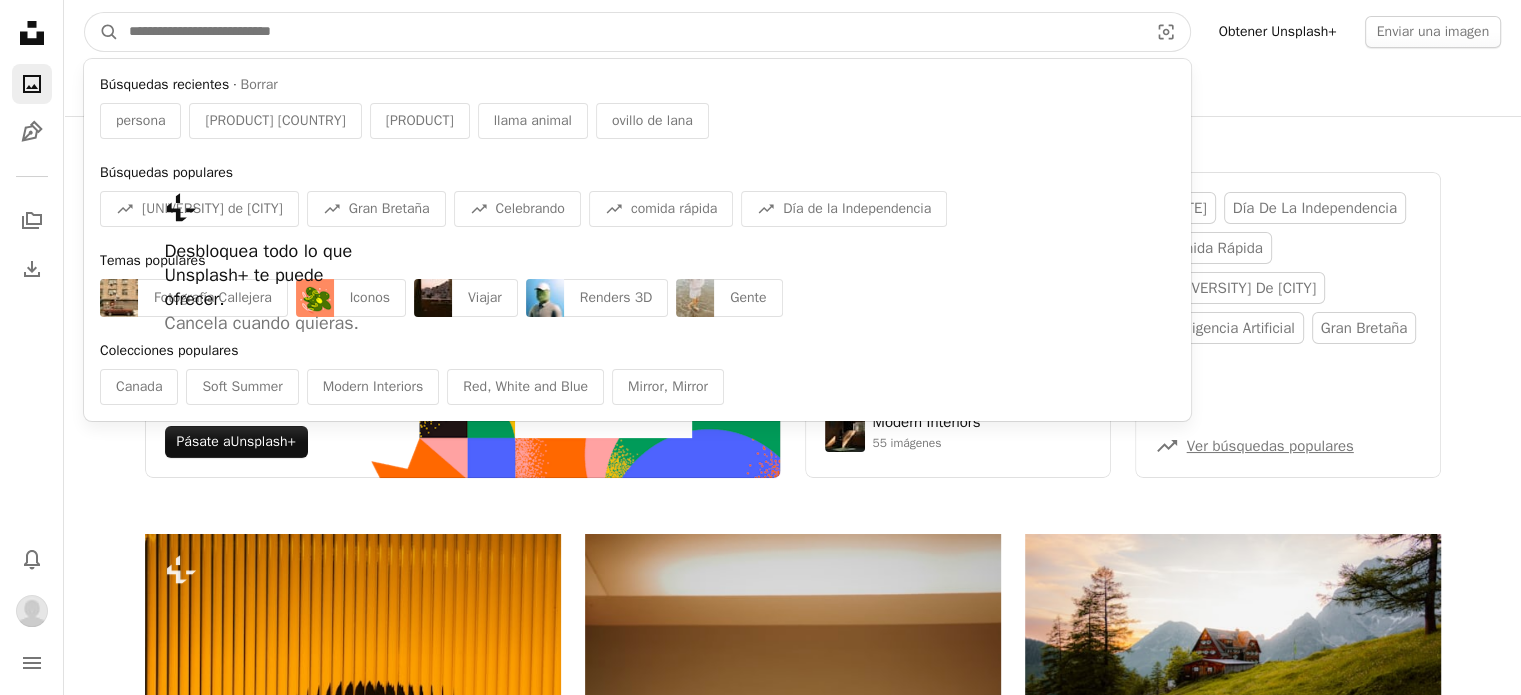 click at bounding box center (630, 32) 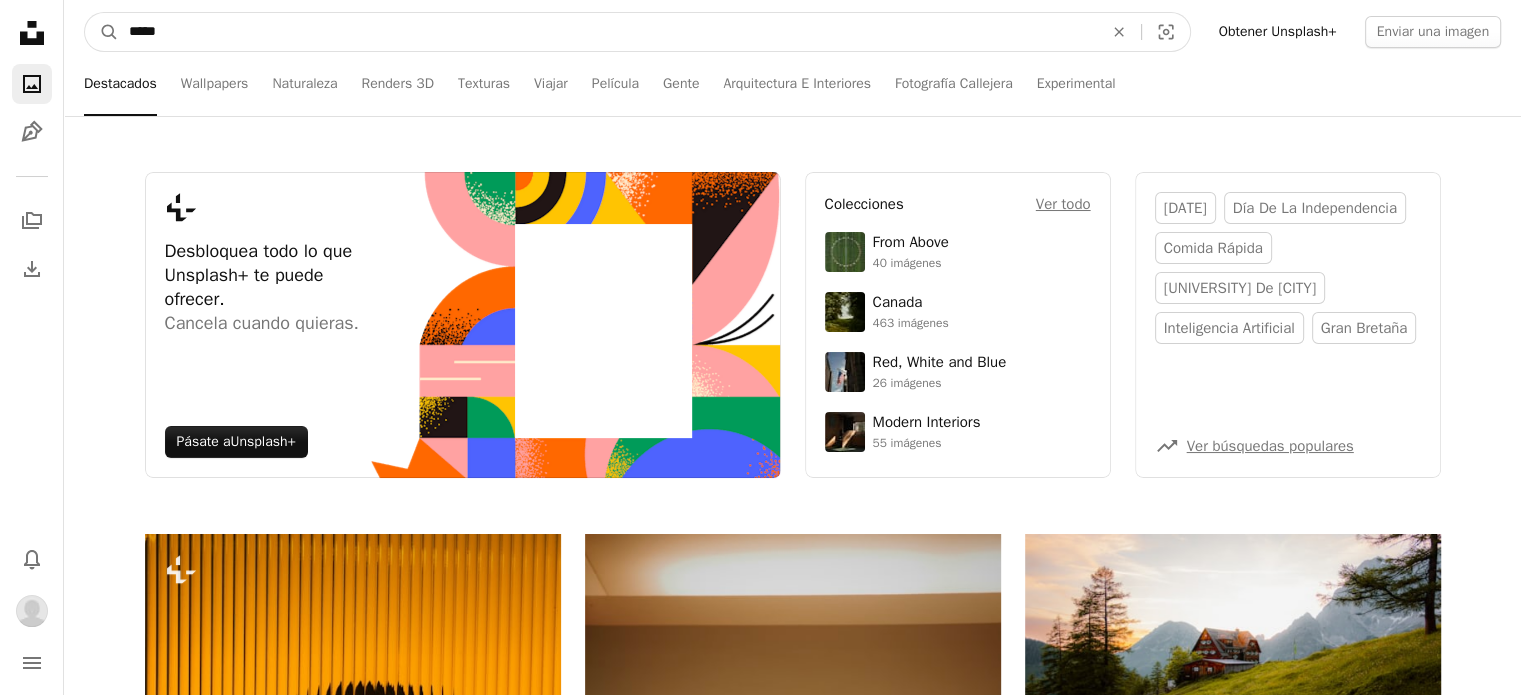 type on "******" 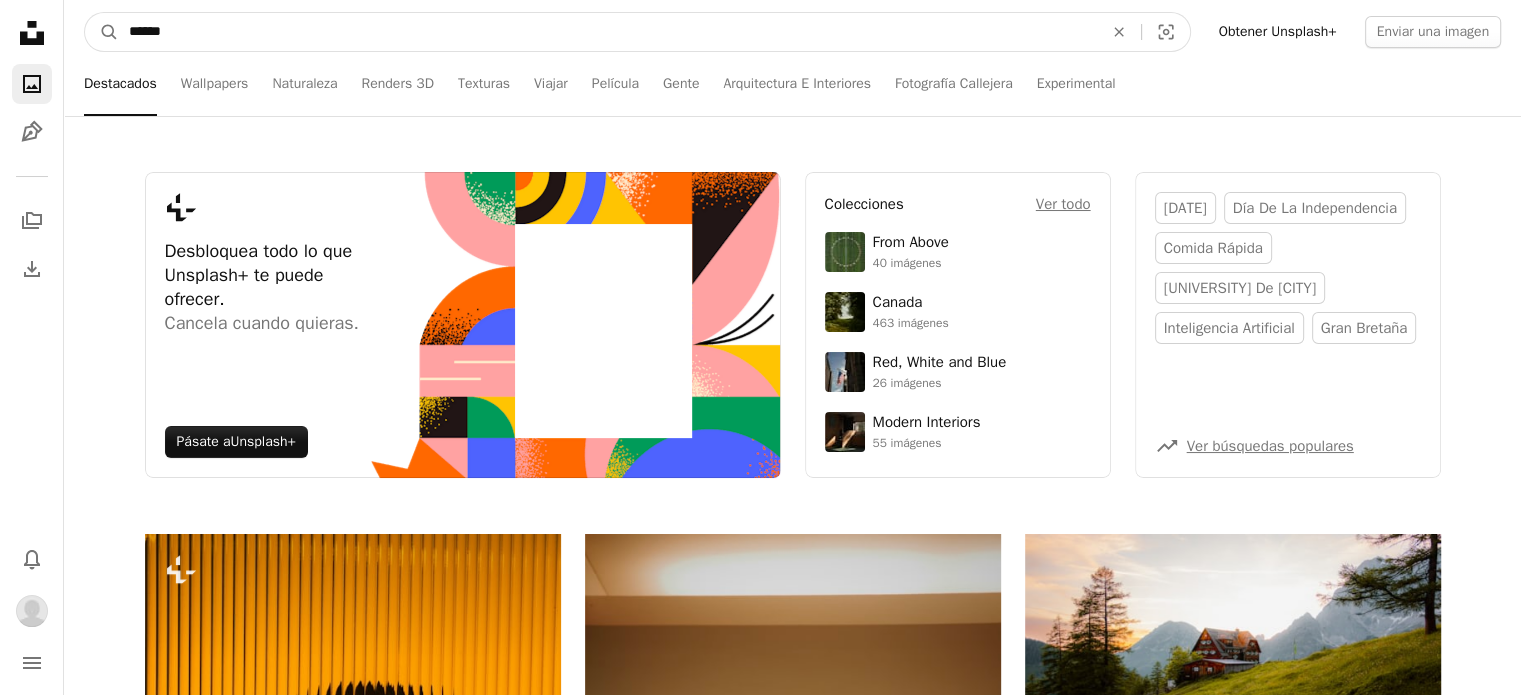 click on "A magnifying glass" at bounding box center (102, 32) 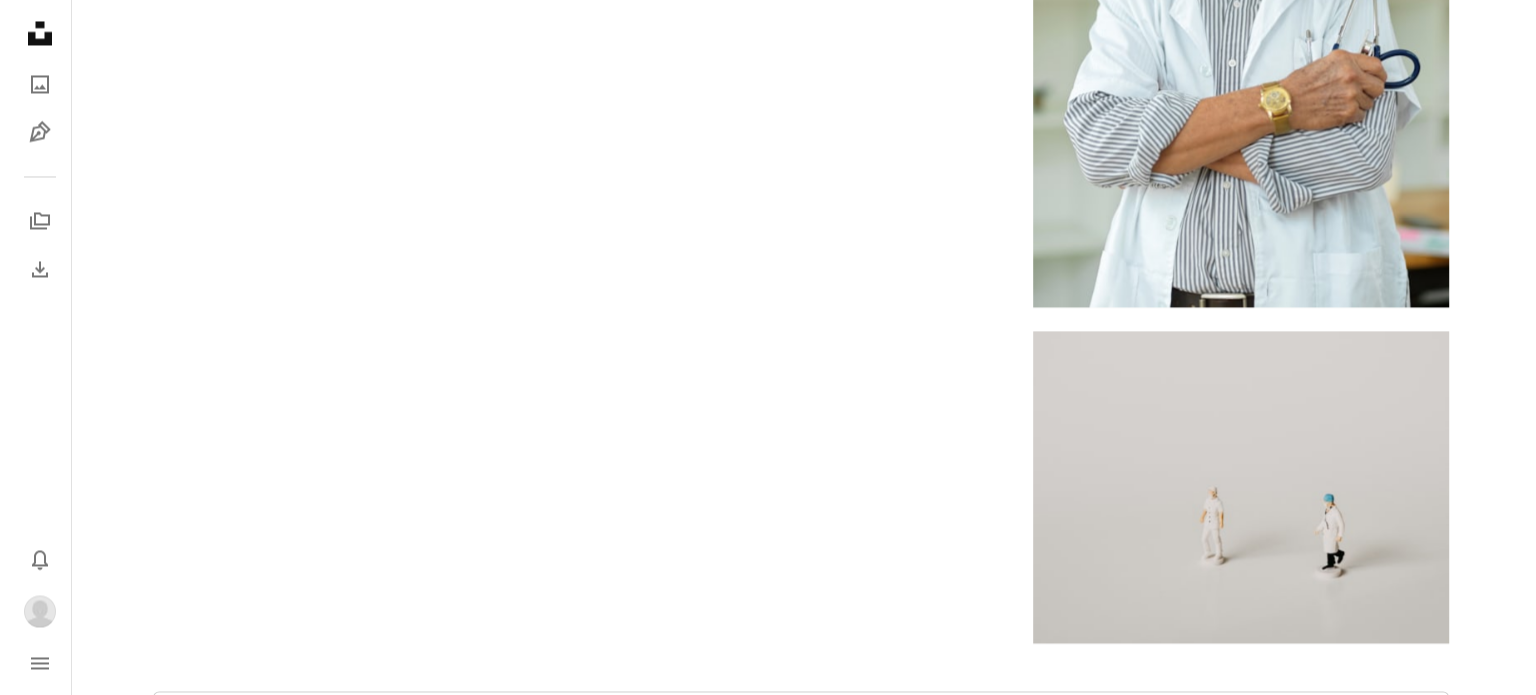 scroll, scrollTop: 3615, scrollLeft: 0, axis: vertical 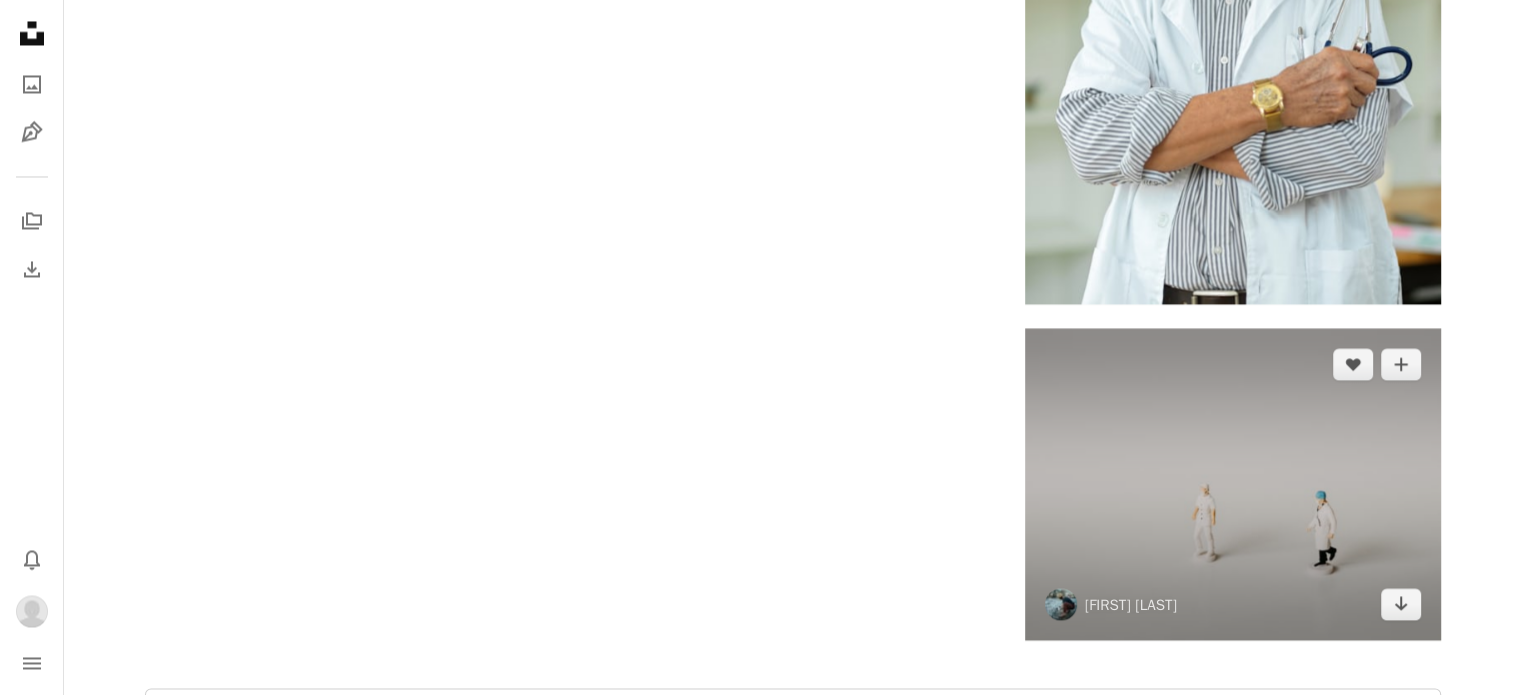 click at bounding box center [1233, 484] 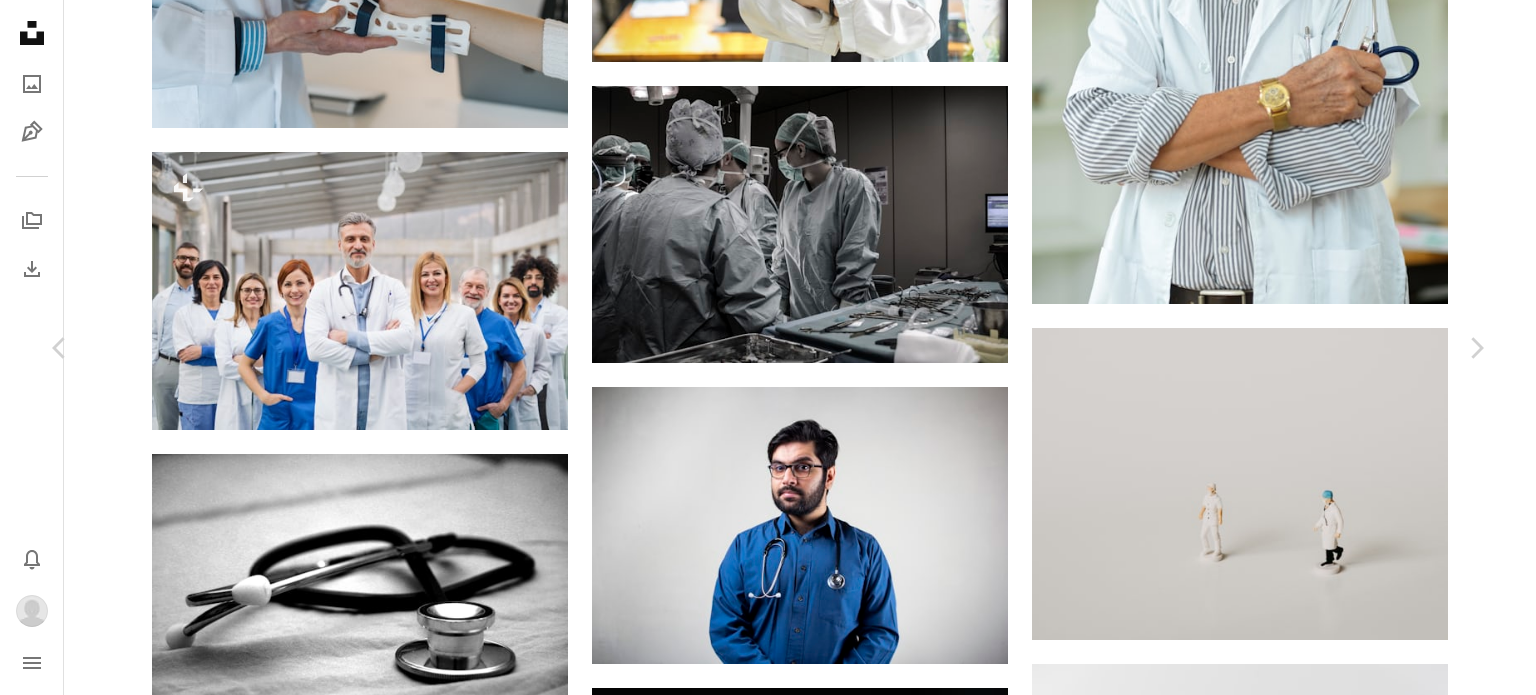 scroll, scrollTop: 0, scrollLeft: 0, axis: both 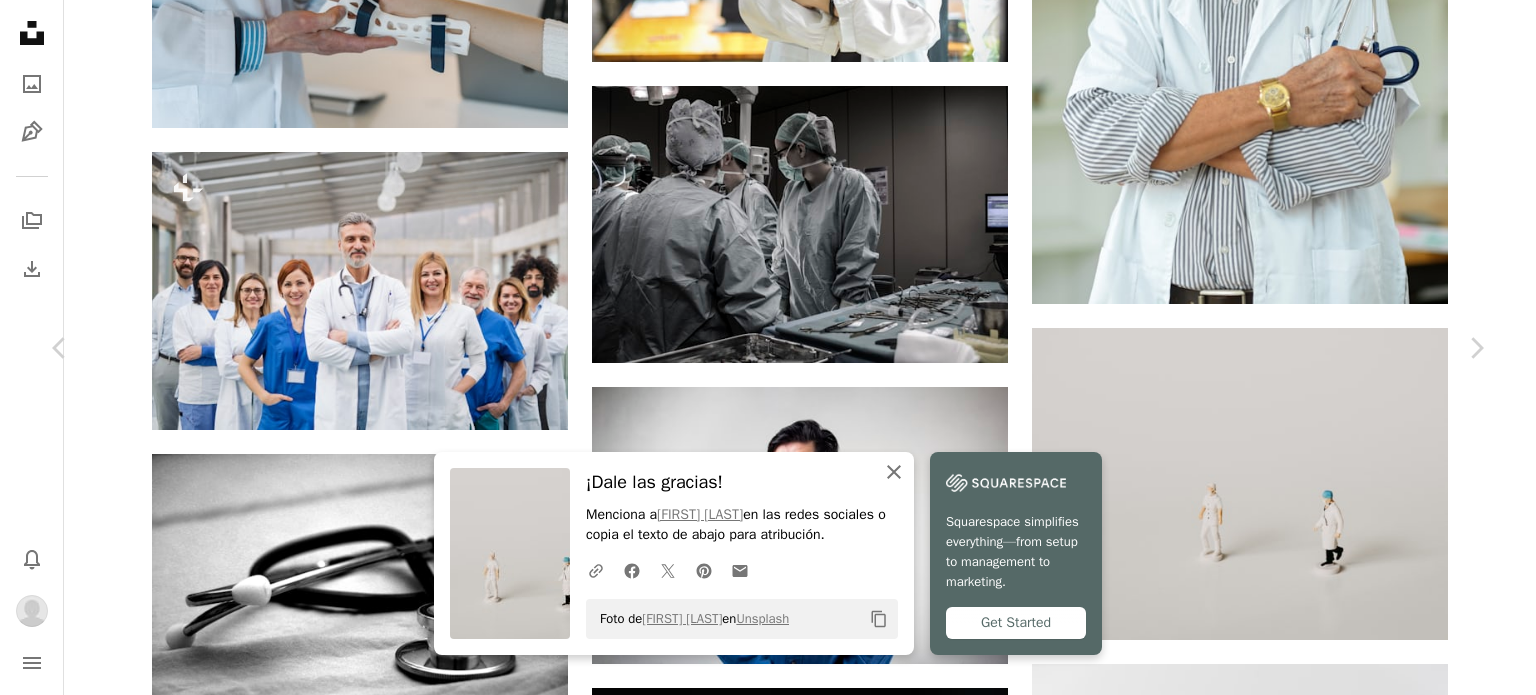 click 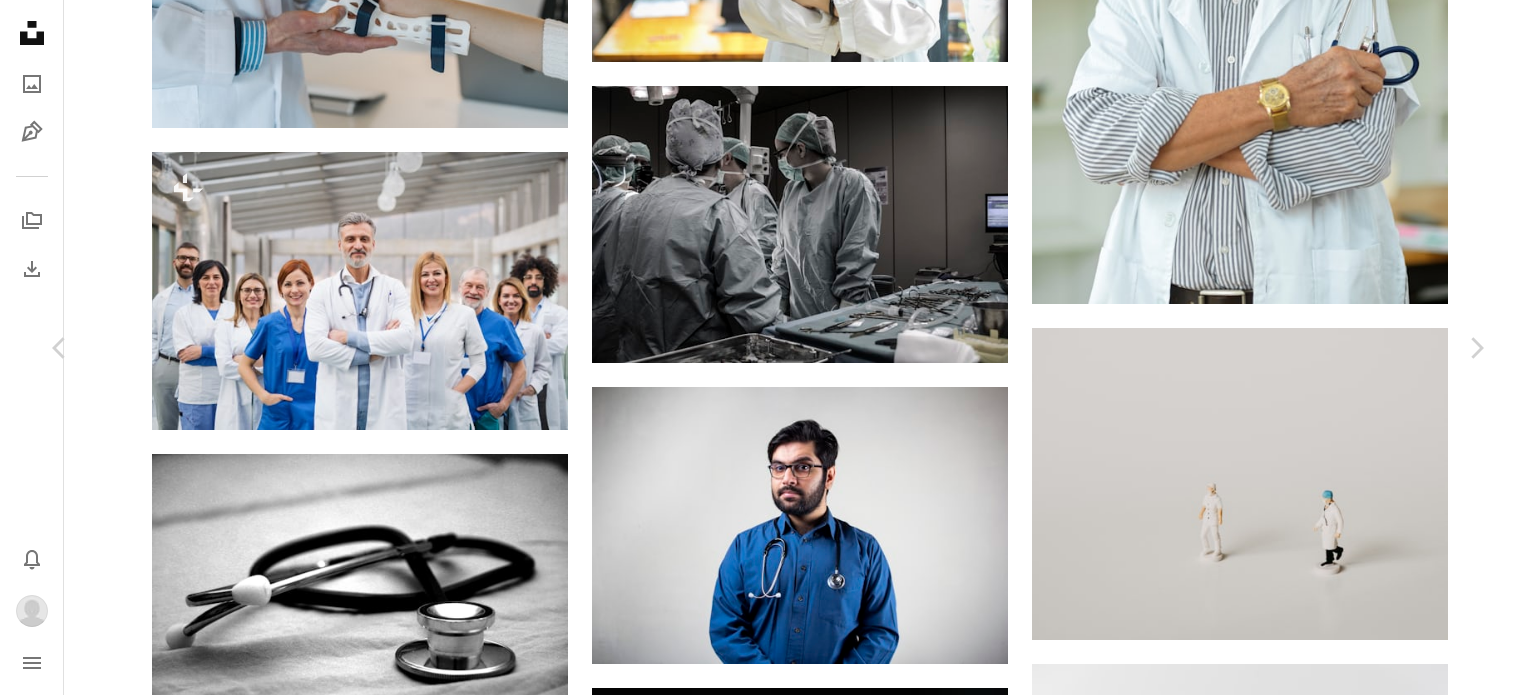 scroll, scrollTop: 2140, scrollLeft: 0, axis: vertical 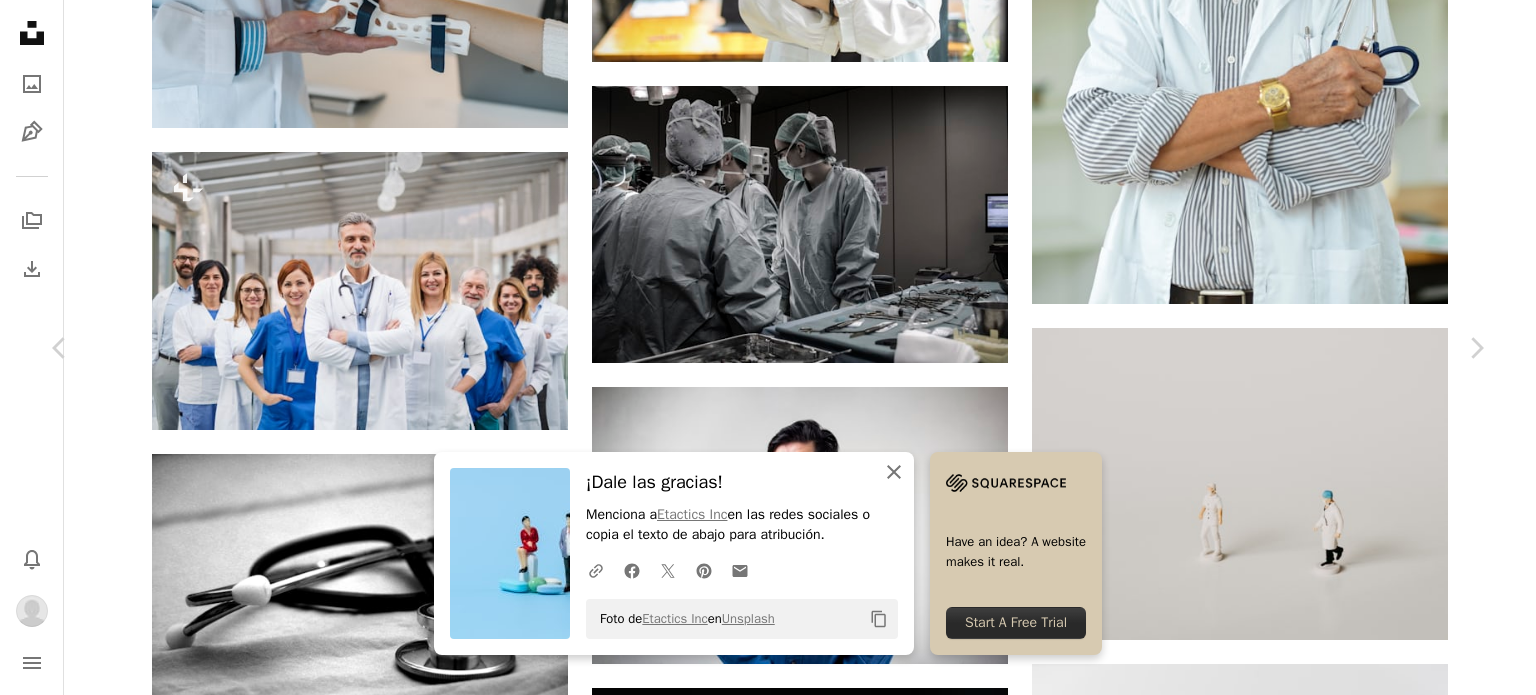 click on "An X shape" 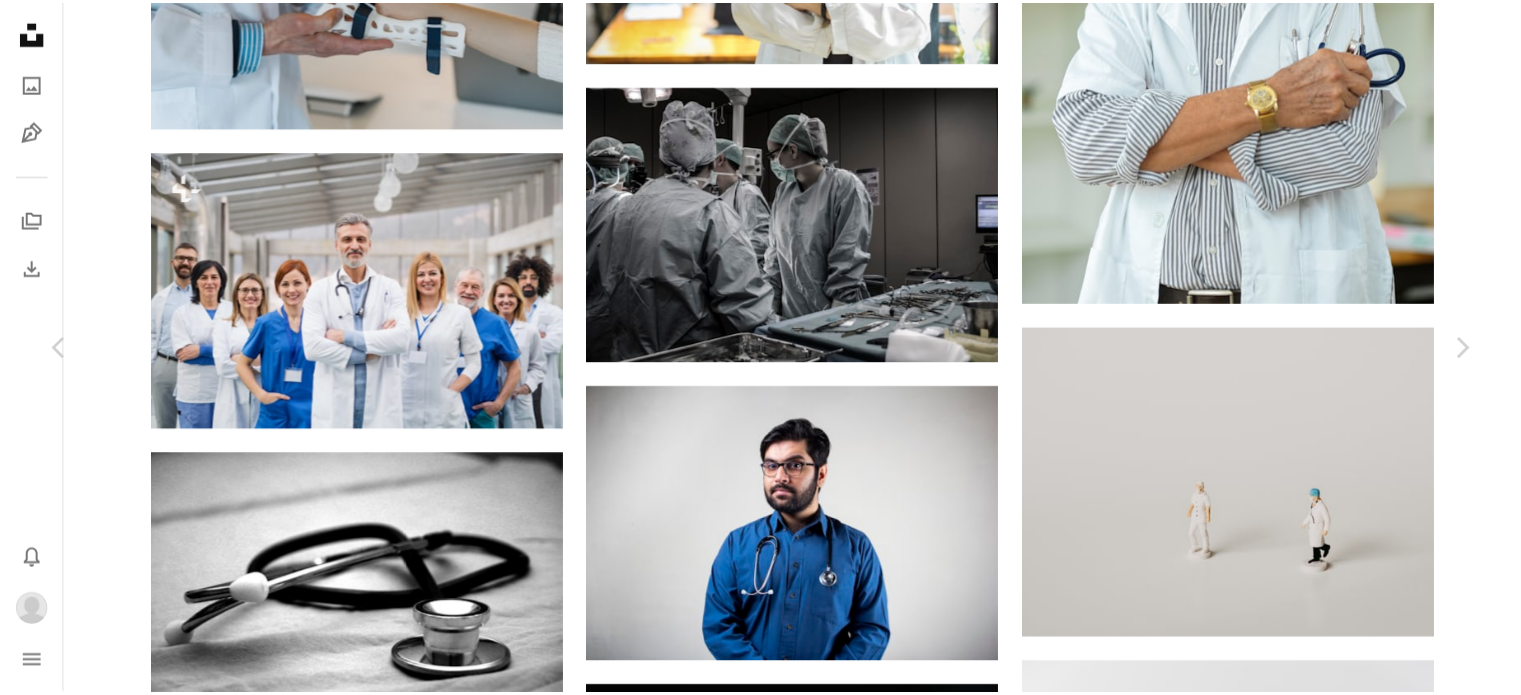 scroll, scrollTop: 6668, scrollLeft: 0, axis: vertical 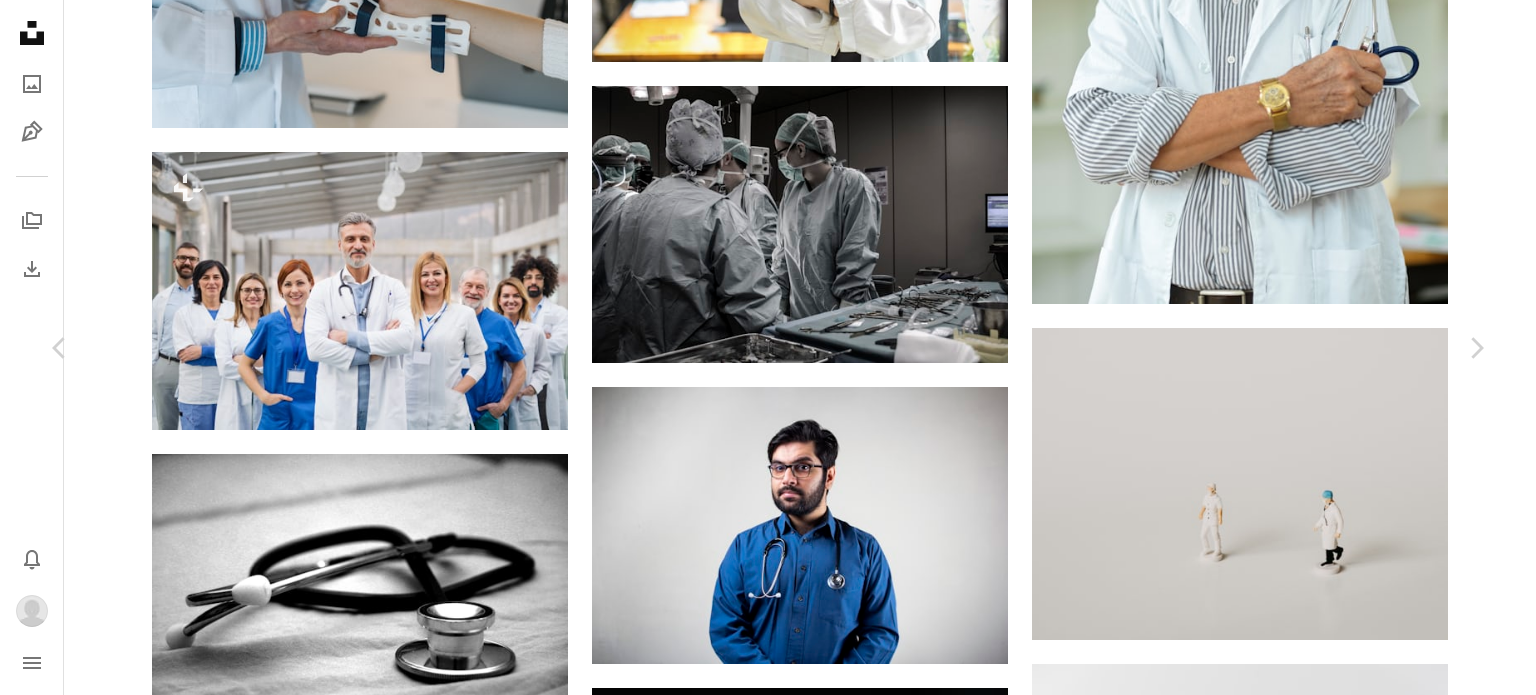 click on "An X shape Chevron left Chevron right Etactics Inc etactics A heart A plus sign Descargar Chevron down Zoom in Visualizaciones 162.616 Descargas 798 A forward-right arrow Compartir Info icon Información More Actions Calendar outlined Publicado el  [DATE] Camera SONY, ILCE-6300 Safety Uso gratuito bajo la  Licencia Unsplash doctor salud mental atención sanitaria medicina farmacia Píldoras sociedad Problemas sociales Fondos azules miniatura azul pastel Las grandes farmacéuticas Humano estatuilla Explora imágenes premium relacionadas en iStock  |  Ahorra un 20 % con el código UNSPLASH20 Ver más en iStock  ↗ Imágenes relacionadas A heart A plus sign Etactics Inc Arrow pointing down A heart A plus sign Etactics Inc Arrow pointing down Plus sign for Unsplash+ A heart A plus sign Galina Nelyubova Para  Unsplash+ A lock Descargar A heart A plus sign Etactics Inc Arrow pointing down A heart A plus sign Etactics Inc Arrow pointing down Plus sign for Unsplash+ A heart A plus sign Getty Images Nik" at bounding box center (768, 4362) 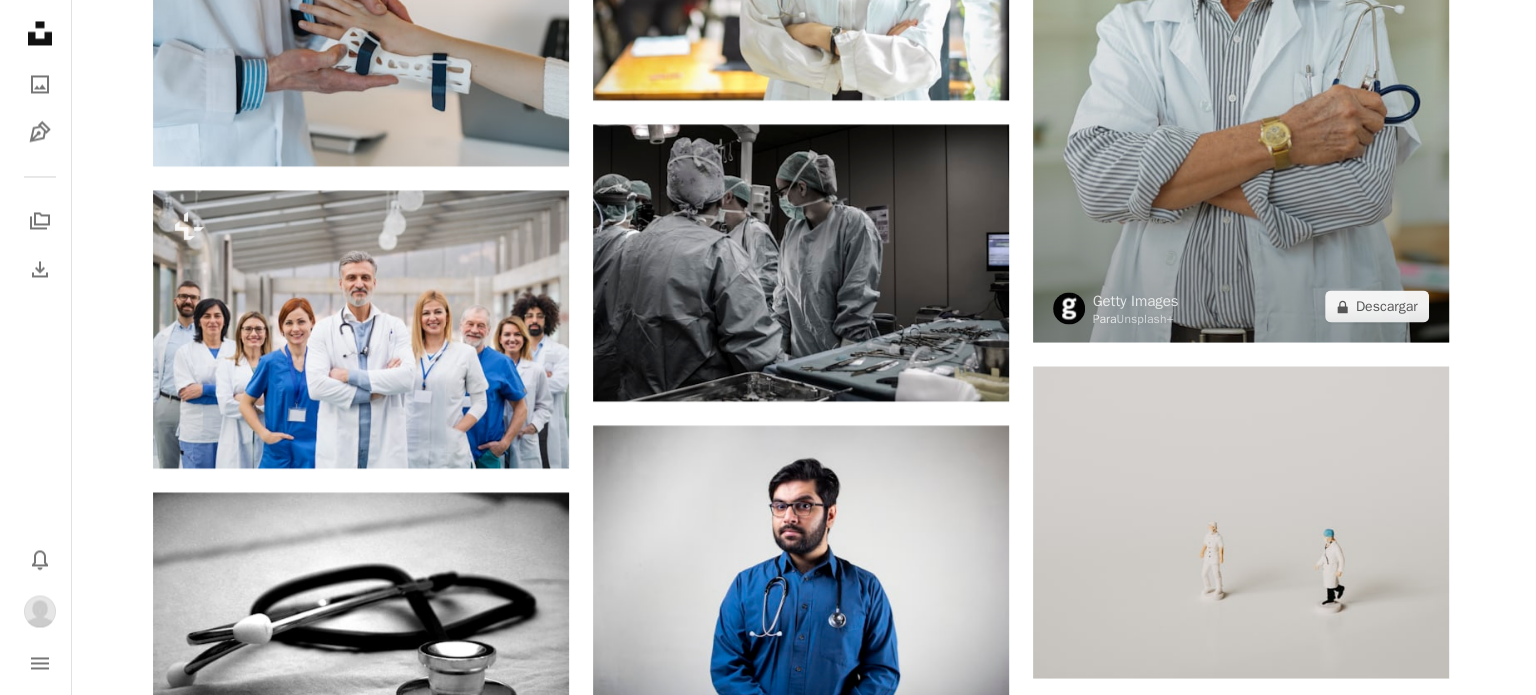 scroll, scrollTop: 3593, scrollLeft: 0, axis: vertical 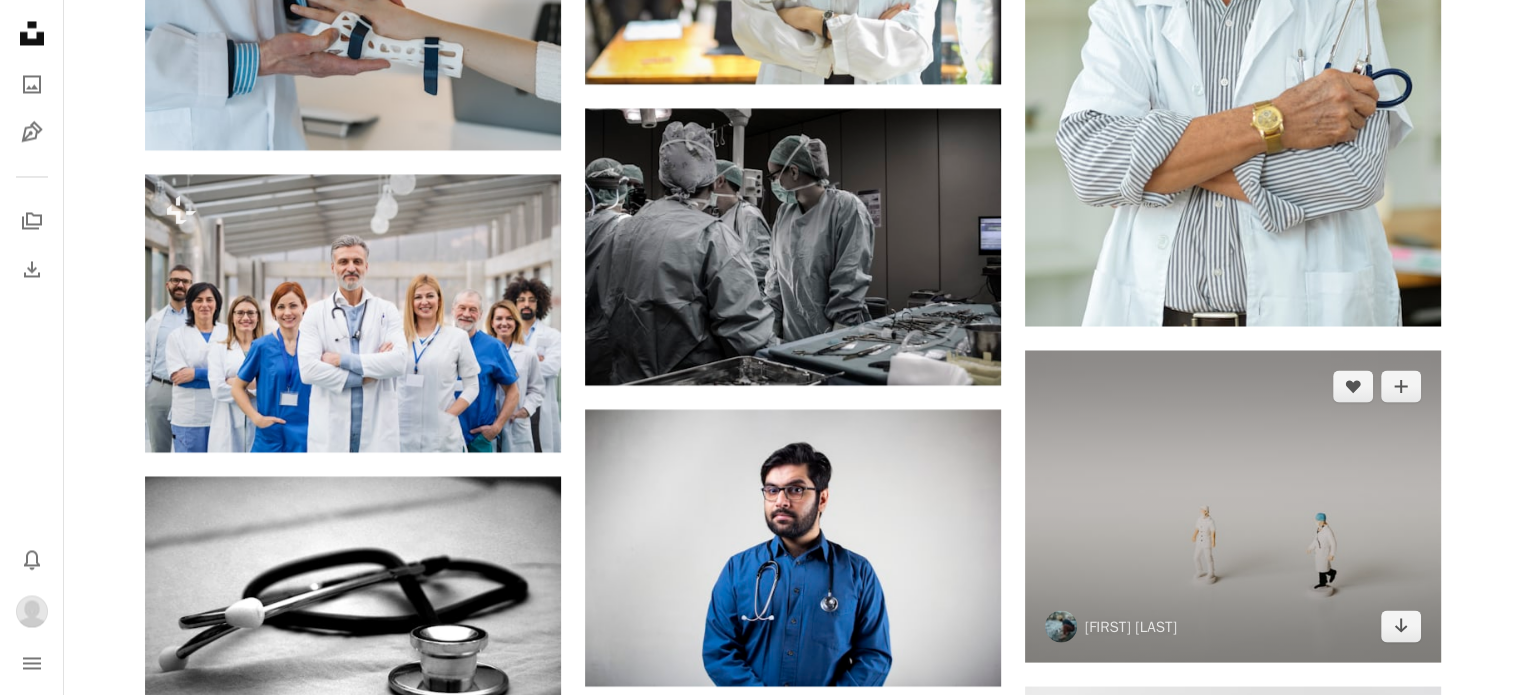 click at bounding box center [1233, 506] 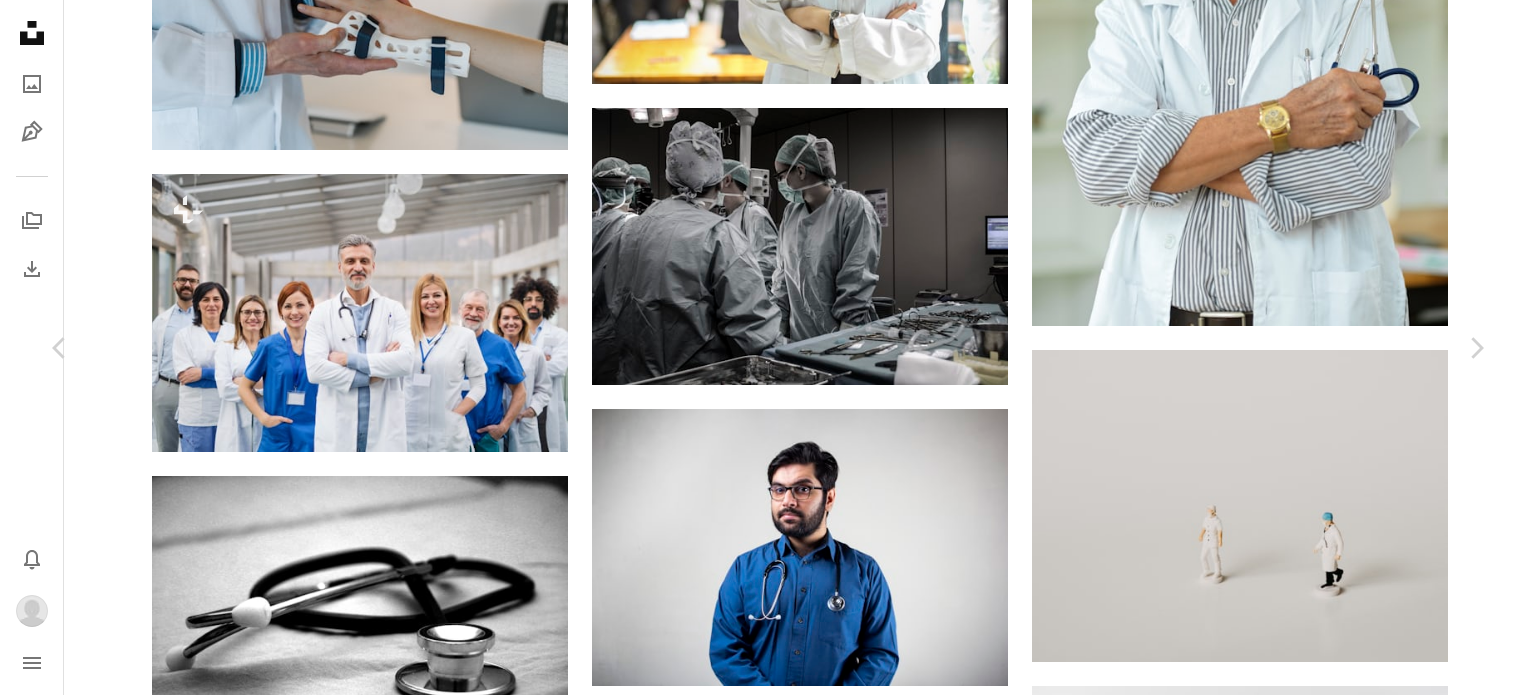 scroll, scrollTop: 875, scrollLeft: 0, axis: vertical 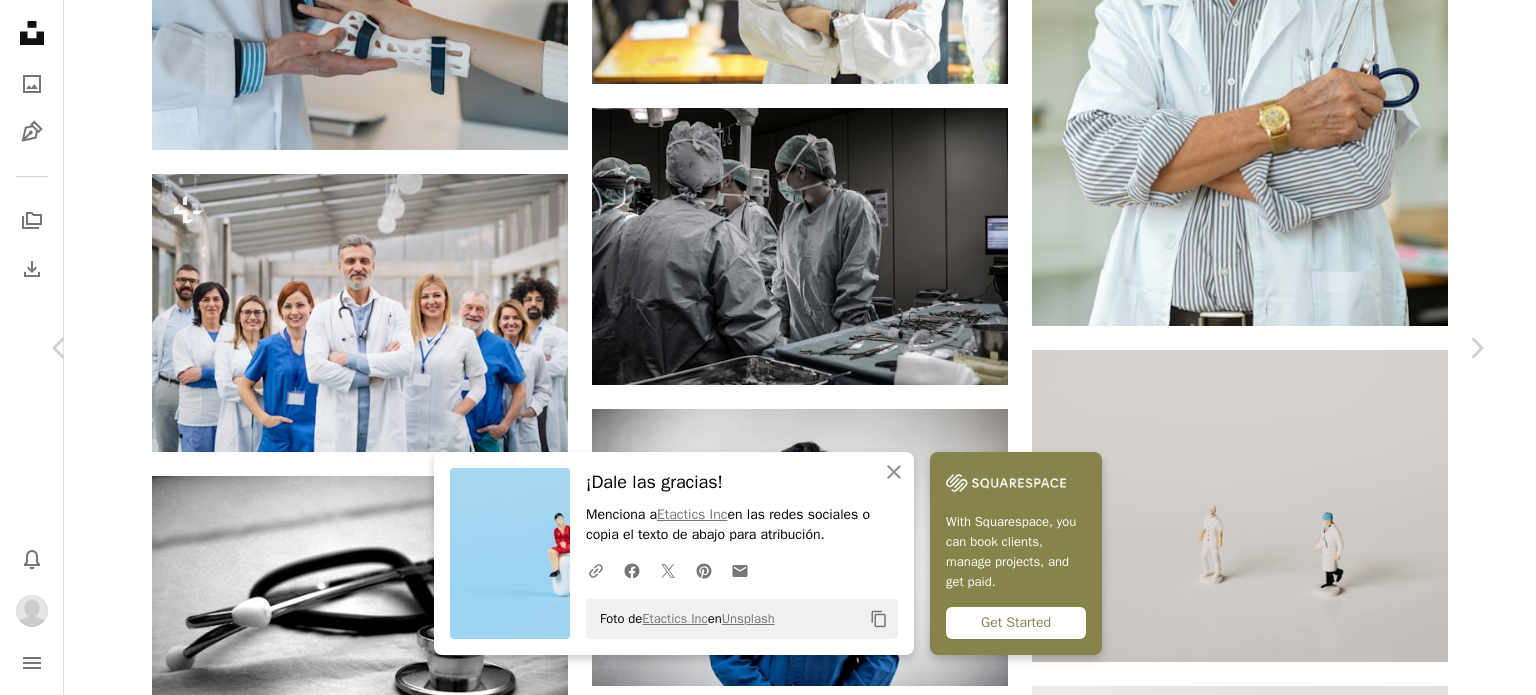 click at bounding box center (919, 4295) 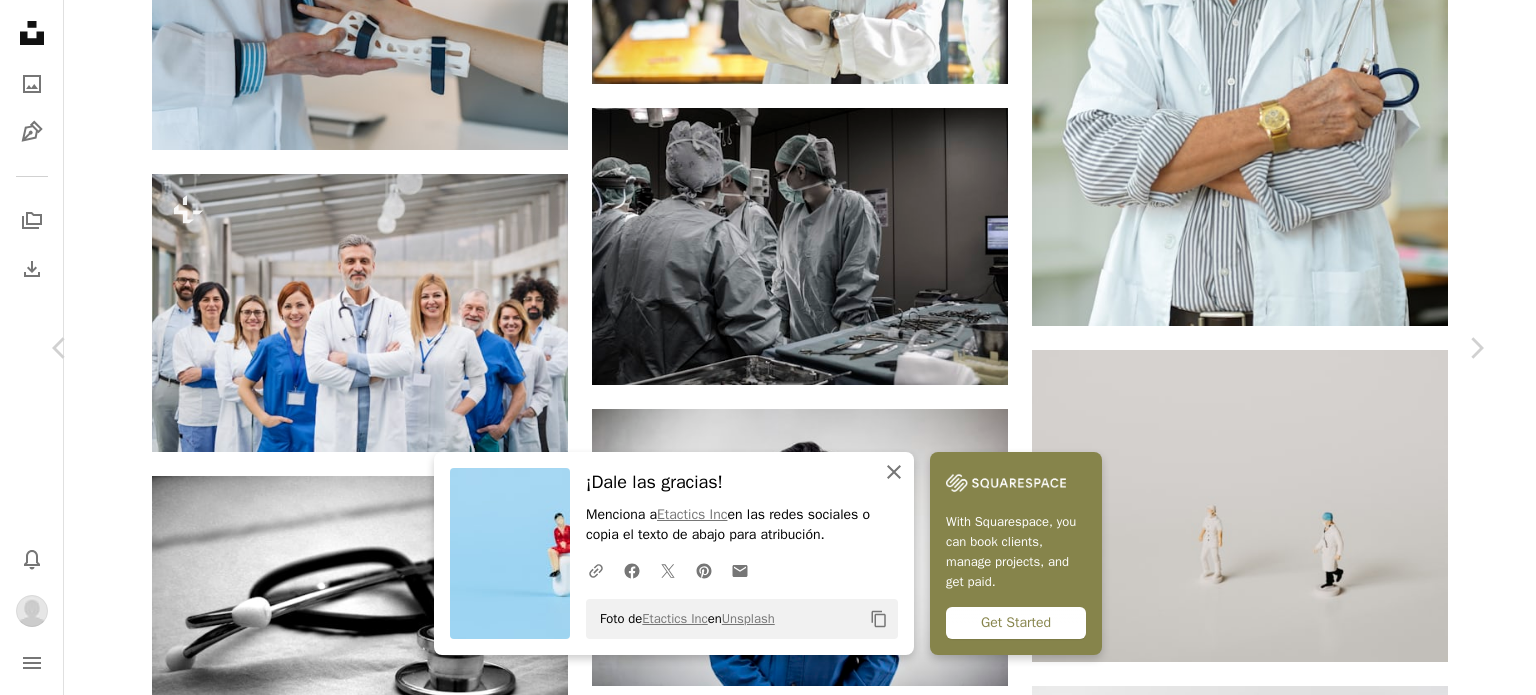 click on "An X shape" 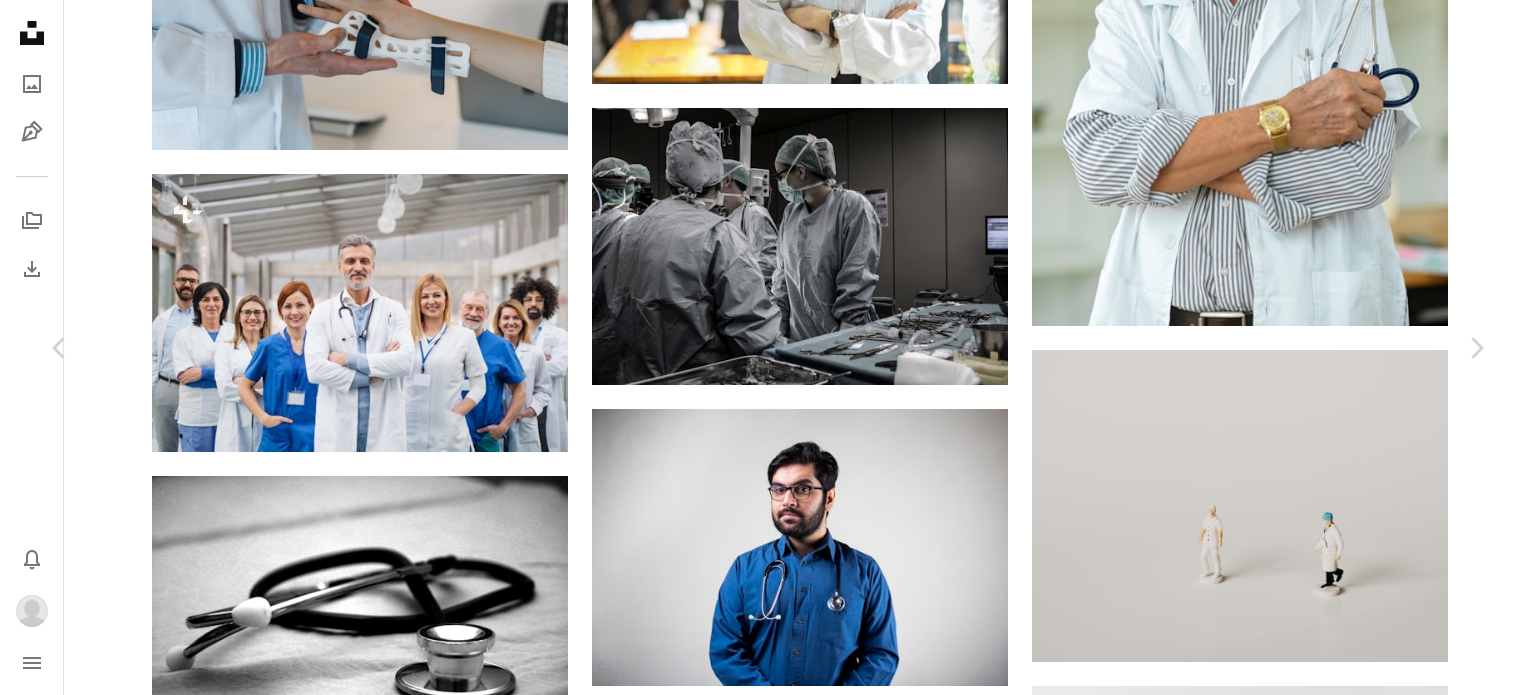 scroll, scrollTop: 6698, scrollLeft: 0, axis: vertical 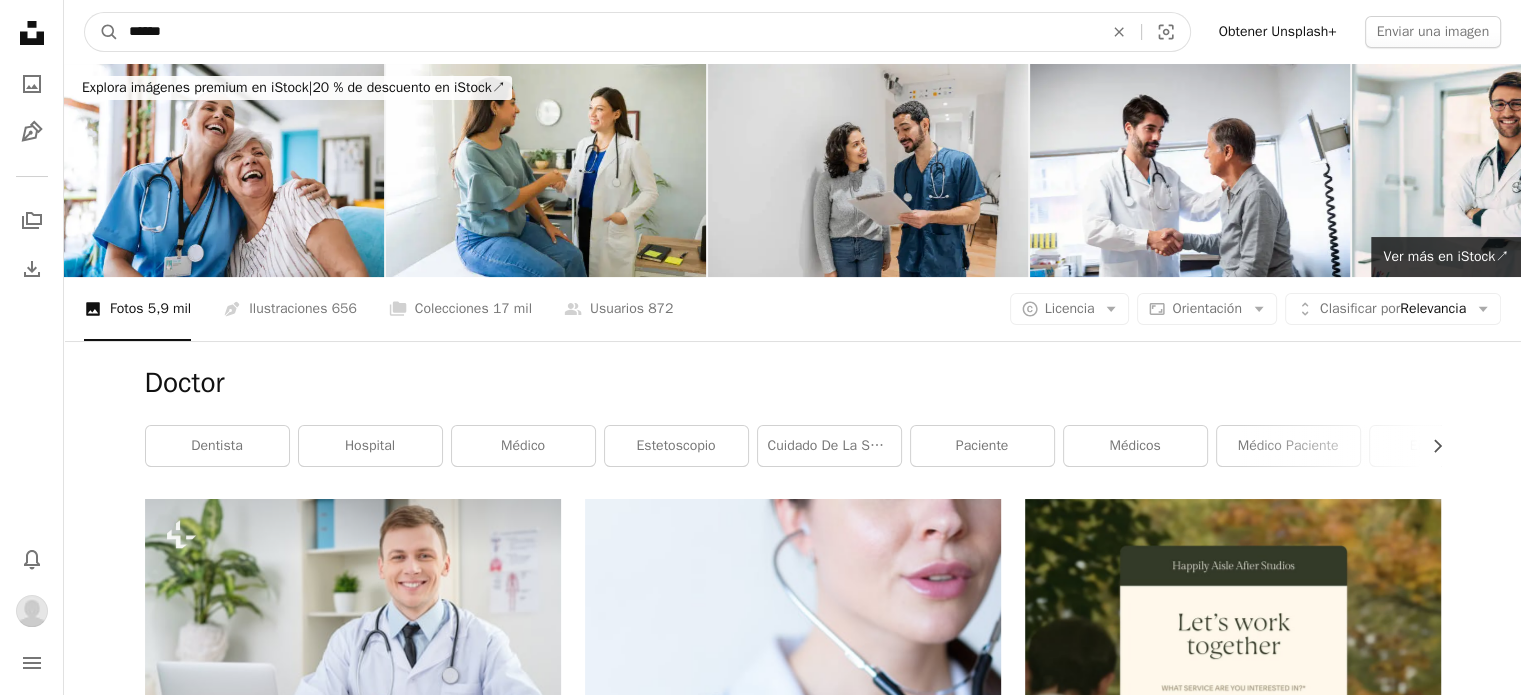 click on "******" at bounding box center (608, 32) 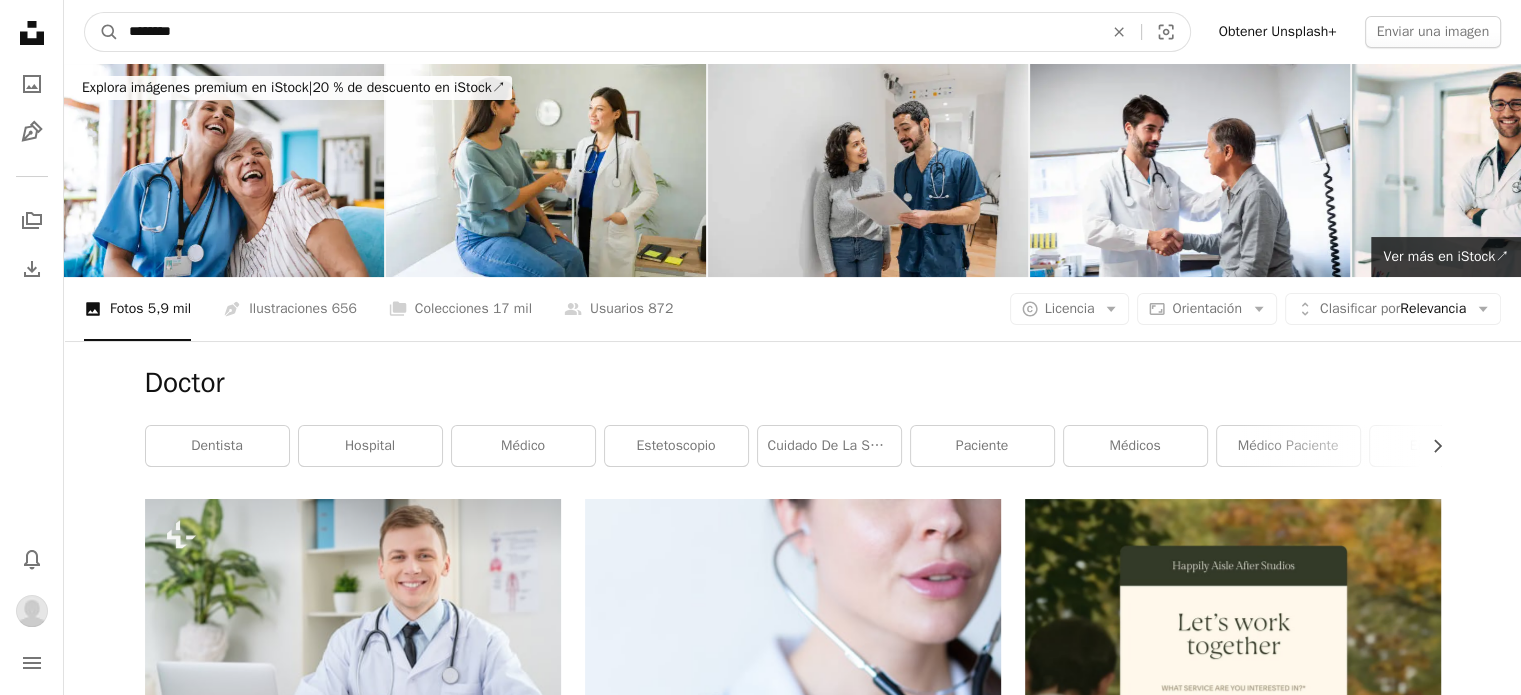 type on "*********" 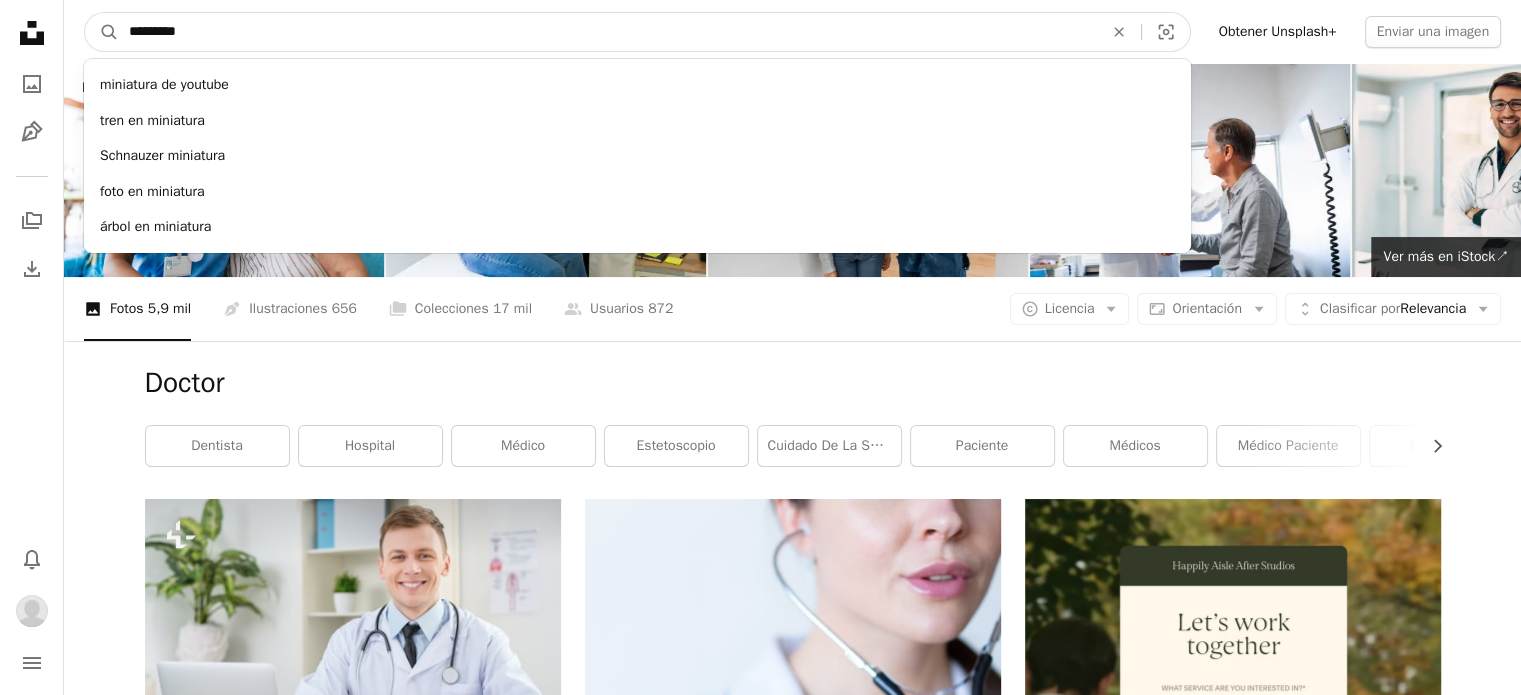 click on "A magnifying glass" at bounding box center (102, 32) 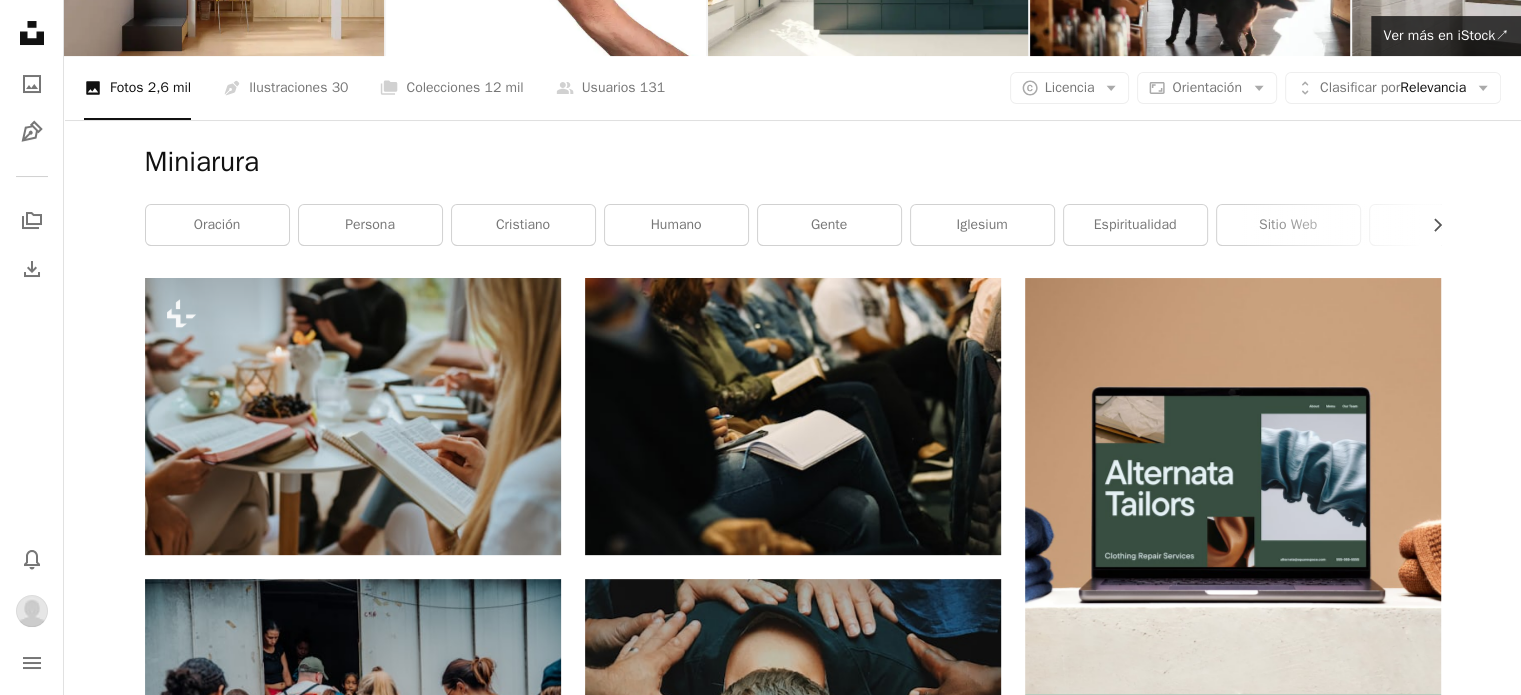 scroll, scrollTop: 0, scrollLeft: 0, axis: both 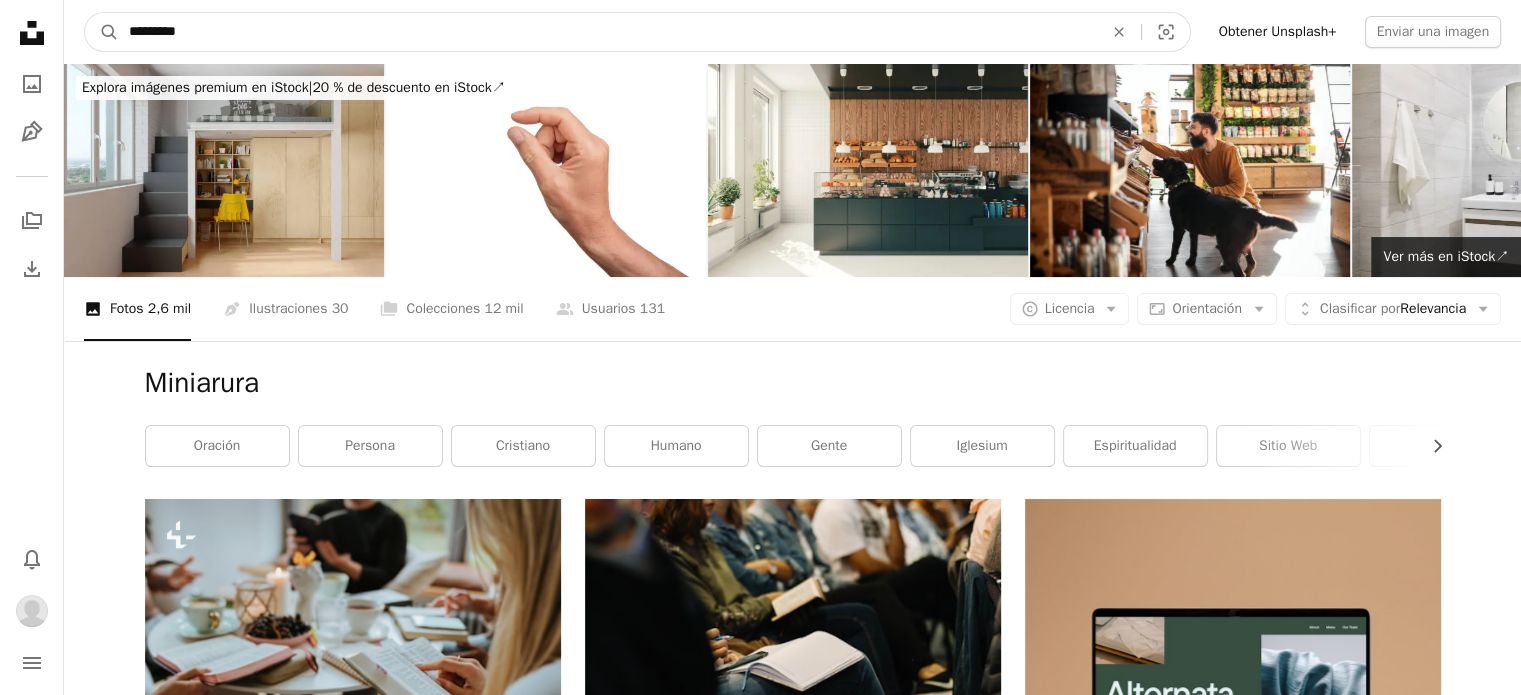 click on "*********" at bounding box center [608, 32] 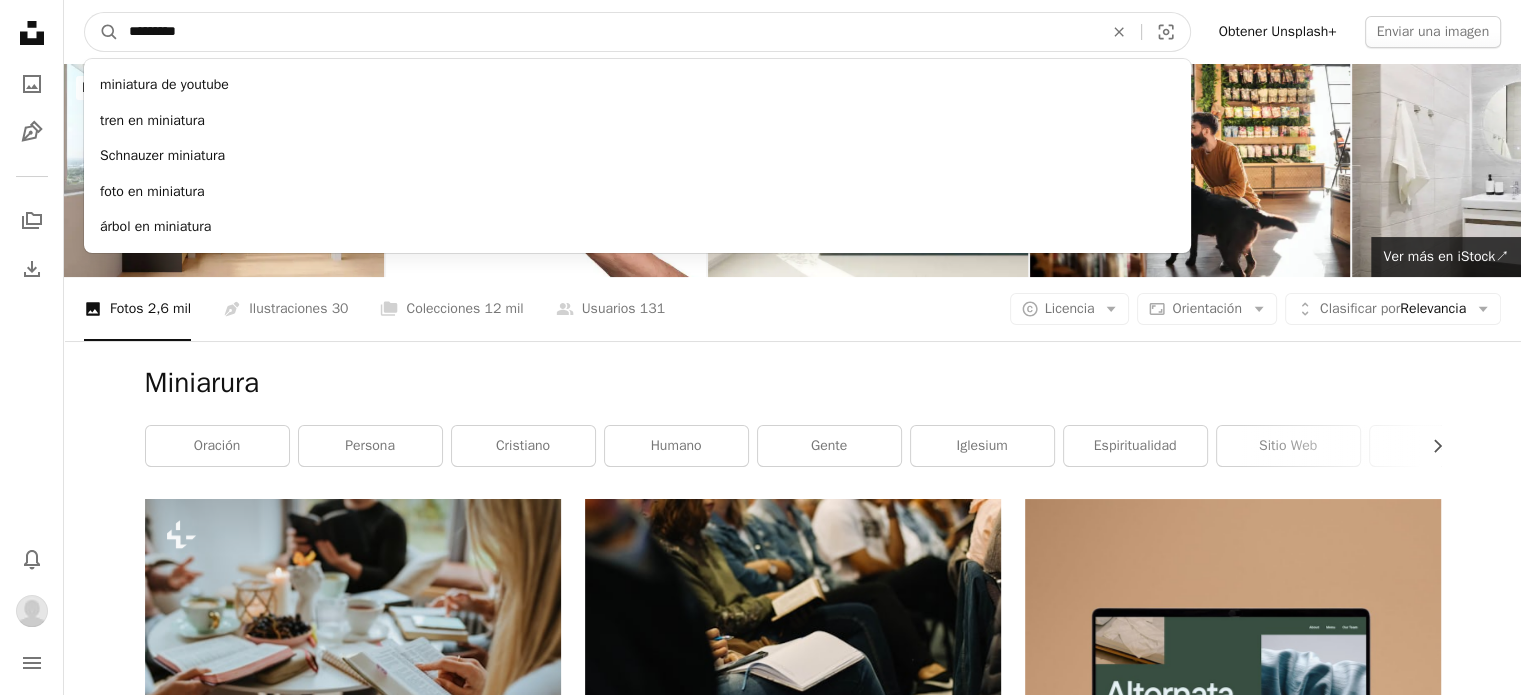 drag, startPoint x: 528, startPoint y: 25, endPoint x: 108, endPoint y: -10, distance: 421.4558 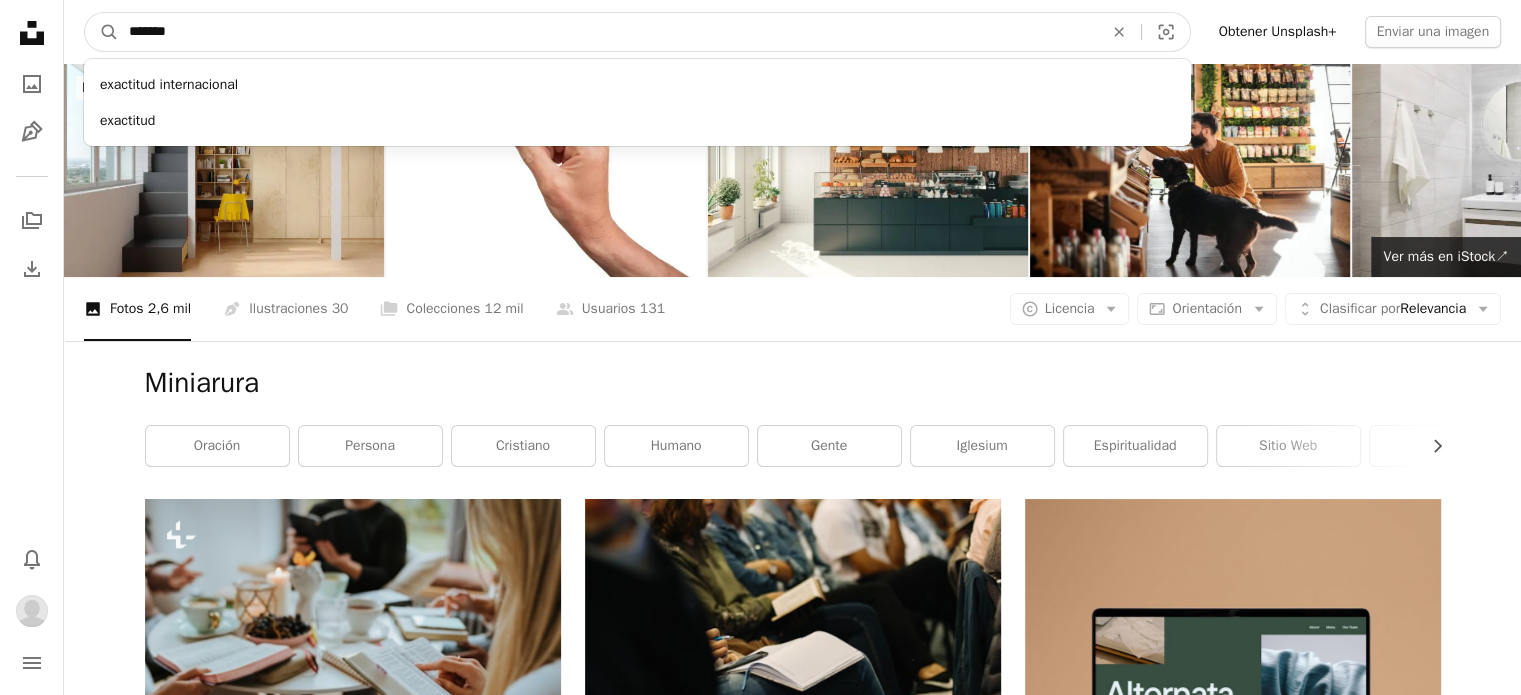 type on "********" 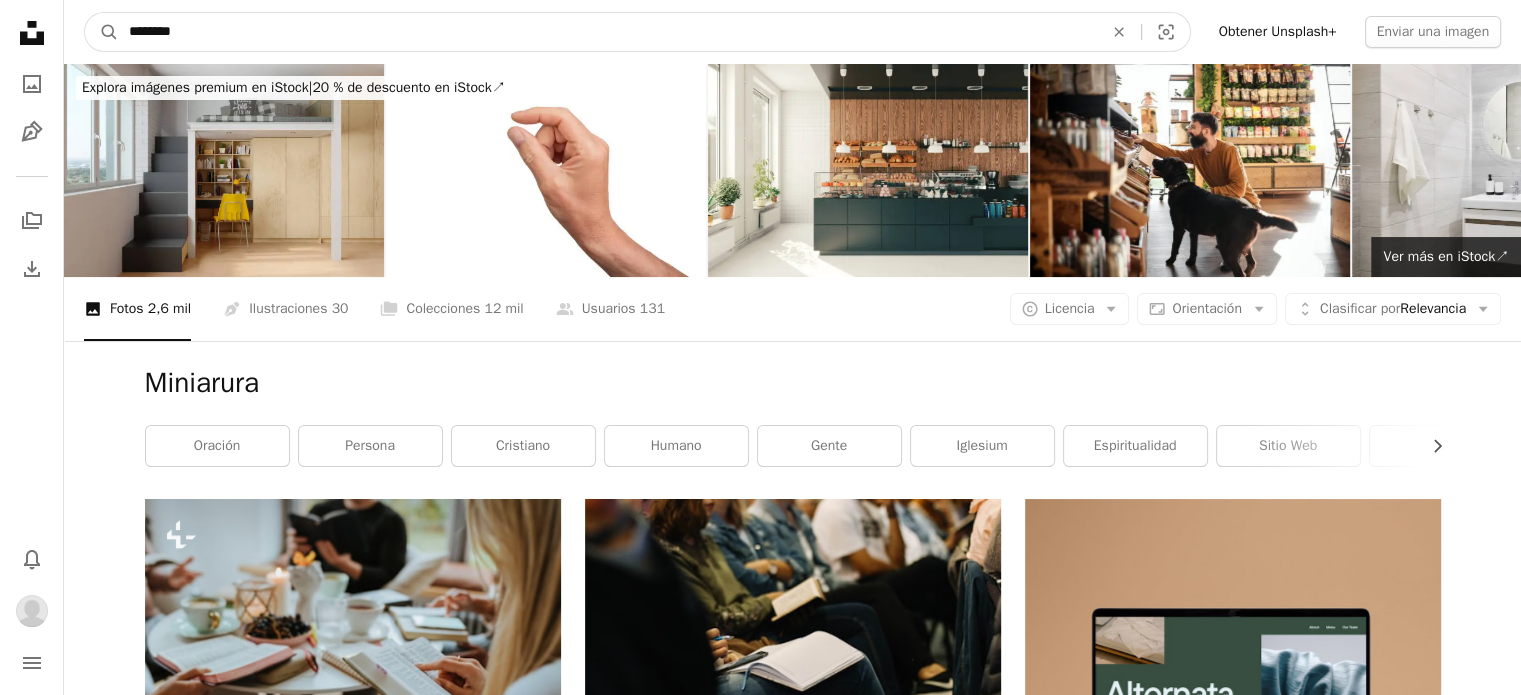click on "A magnifying glass" at bounding box center [102, 32] 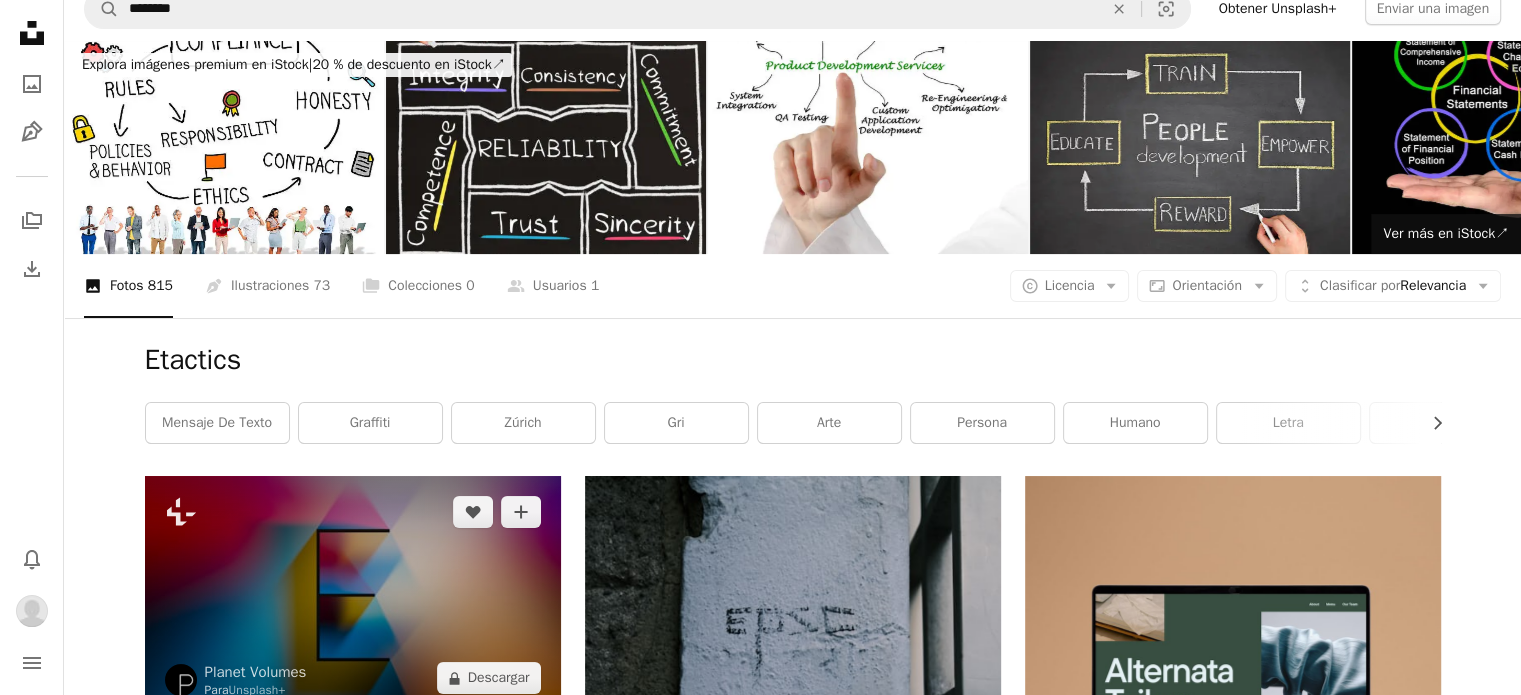 scroll, scrollTop: 0, scrollLeft: 0, axis: both 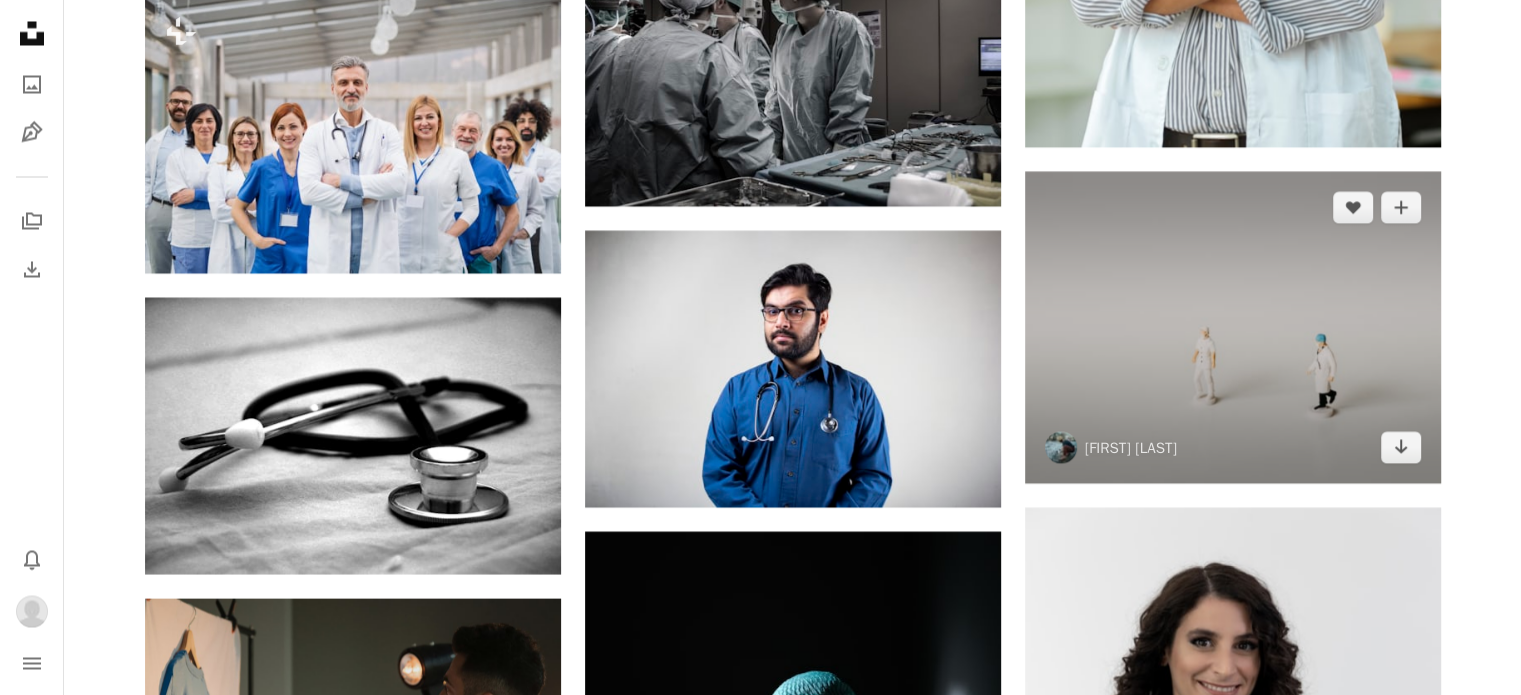 click at bounding box center [1233, 327] 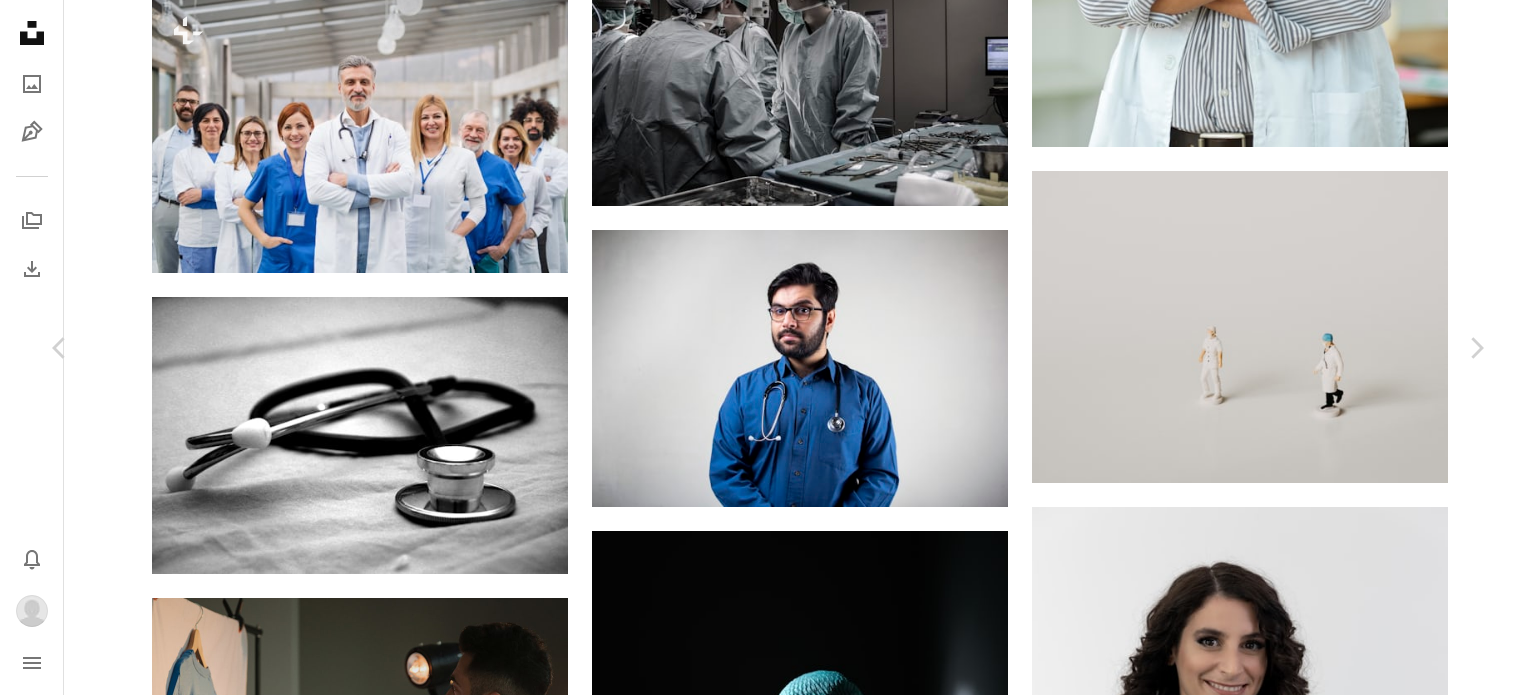 scroll, scrollTop: 837, scrollLeft: 0, axis: vertical 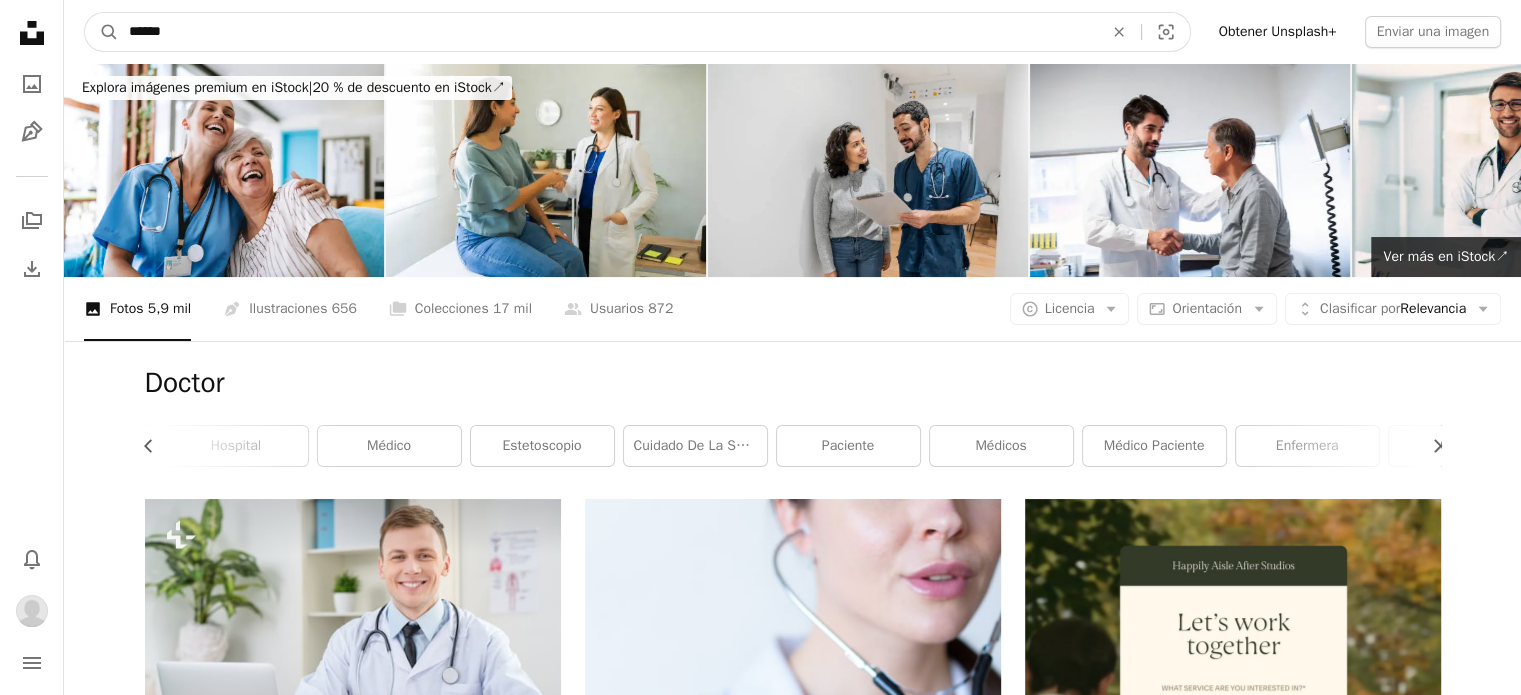 drag, startPoint x: 377, startPoint y: 42, endPoint x: 0, endPoint y: -29, distance: 383.6274 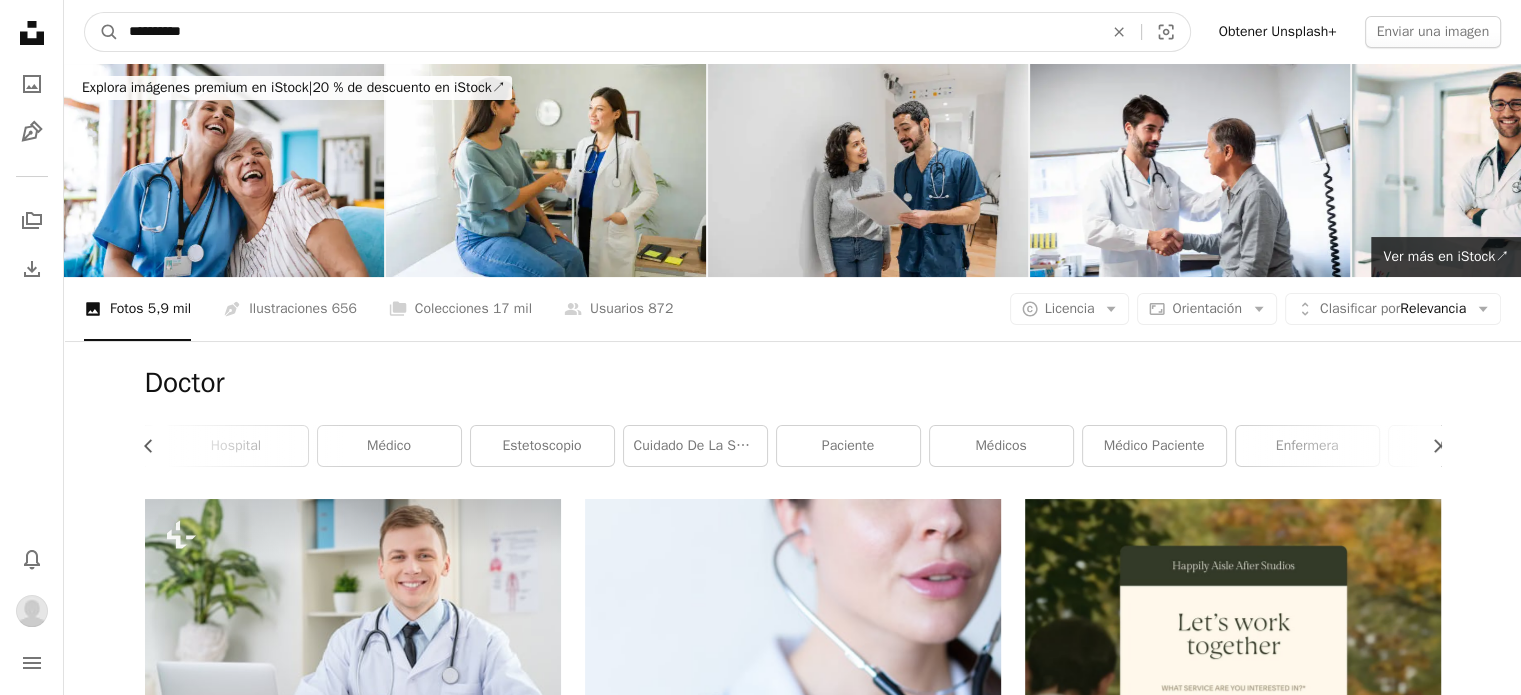 type on "**********" 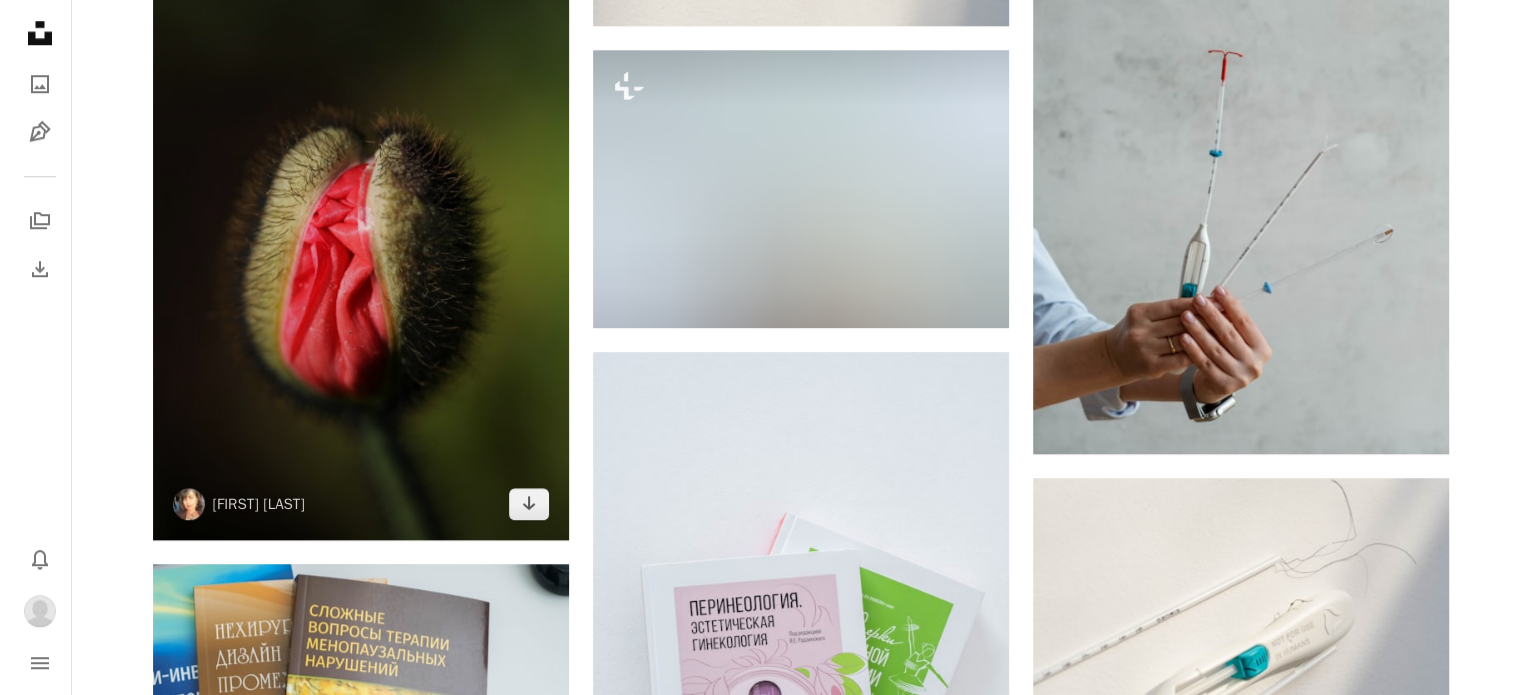 scroll, scrollTop: 1639, scrollLeft: 0, axis: vertical 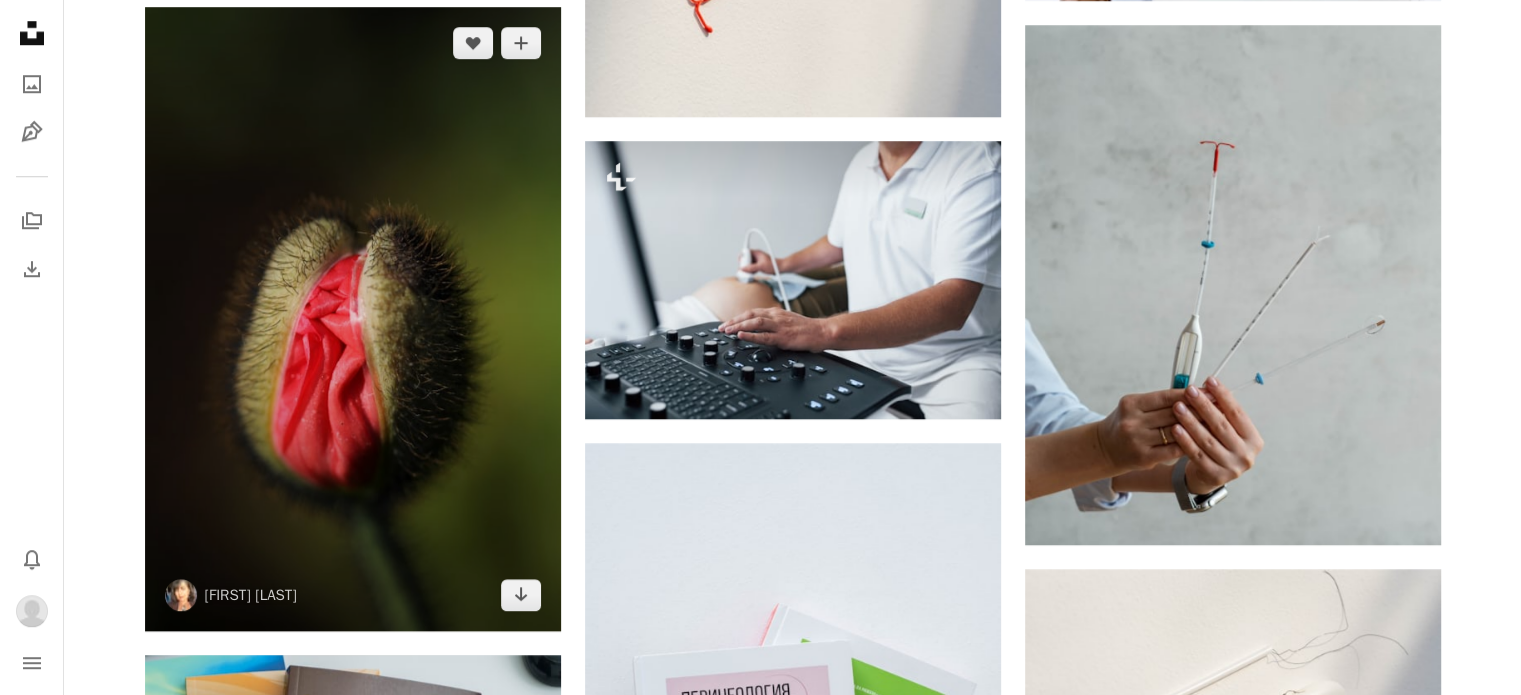 click at bounding box center (353, 319) 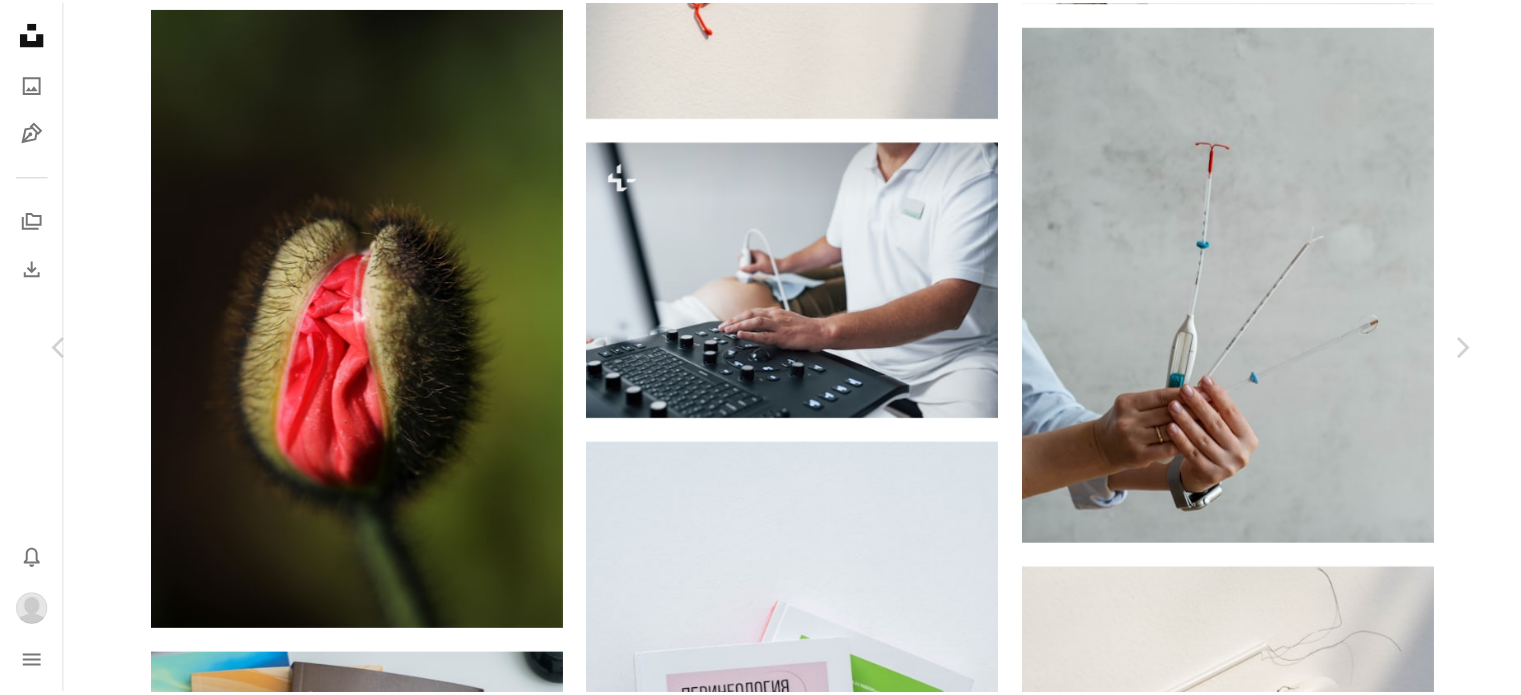 scroll, scrollTop: 2141, scrollLeft: 0, axis: vertical 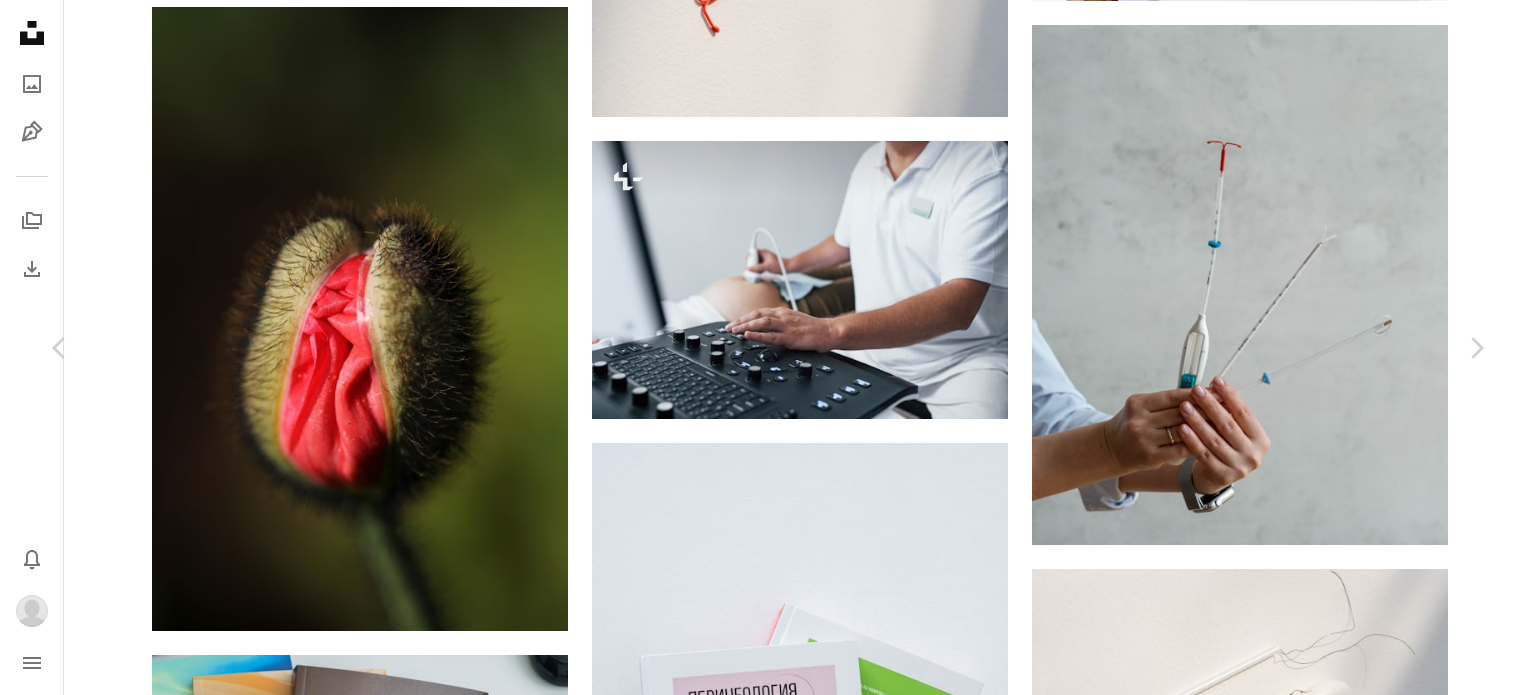 click on "[FIRST] [LAST]" at bounding box center [768, 3315] 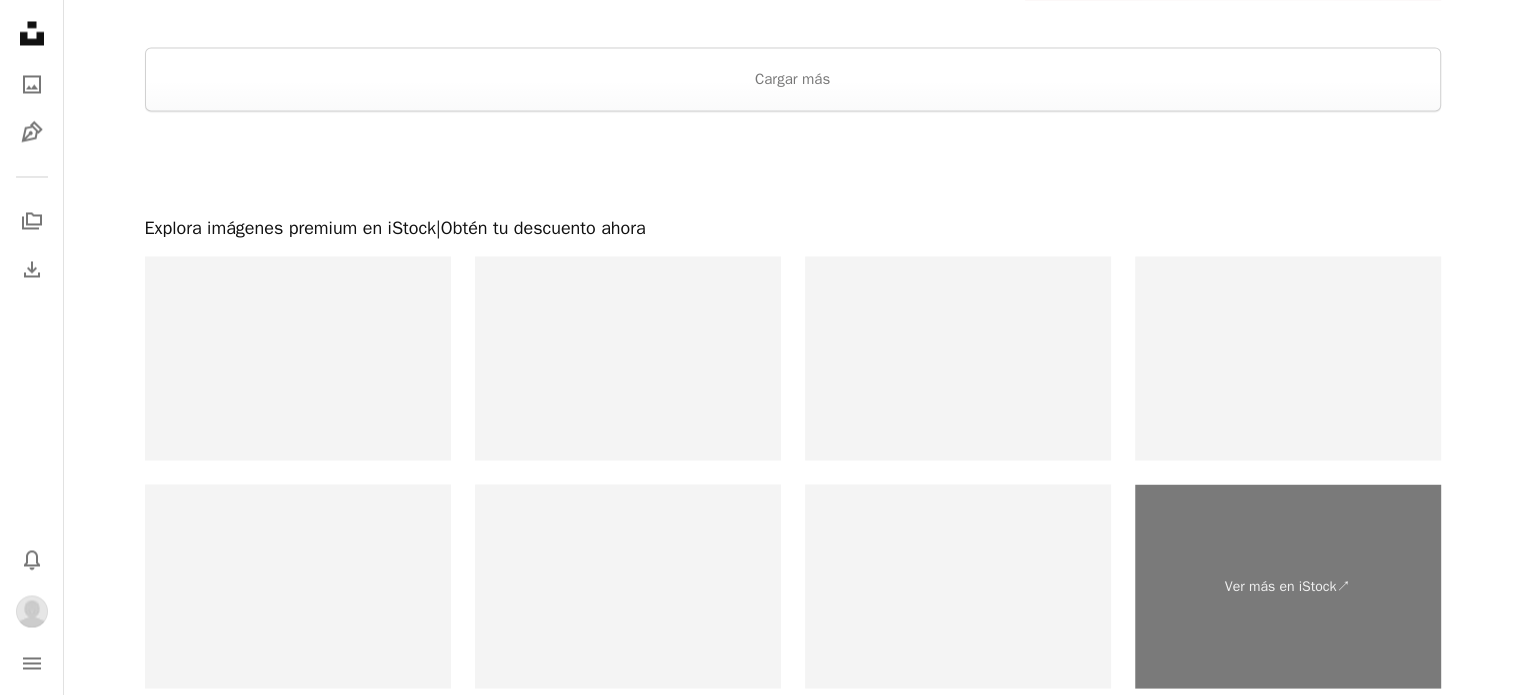 scroll, scrollTop: 3911, scrollLeft: 0, axis: vertical 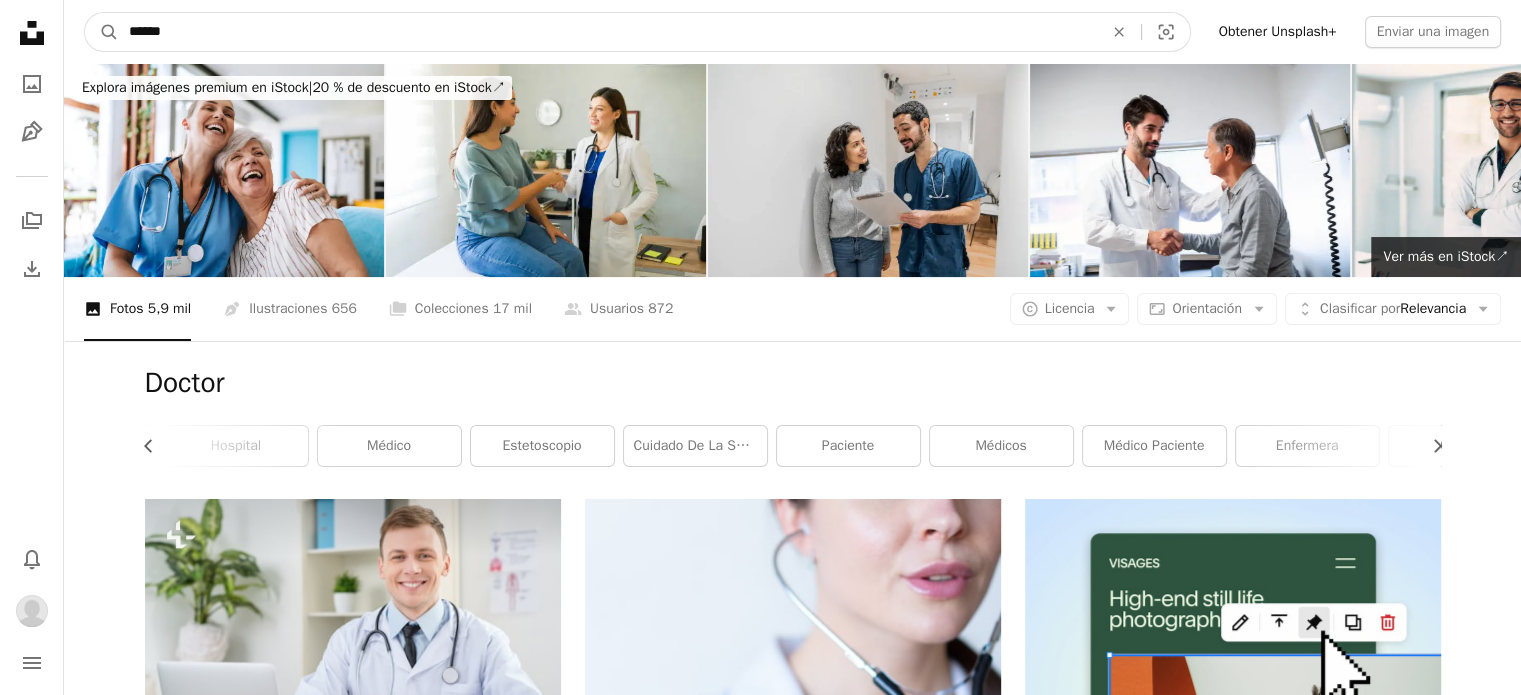 drag, startPoint x: 292, startPoint y: 42, endPoint x: 0, endPoint y: 30, distance: 292.24646 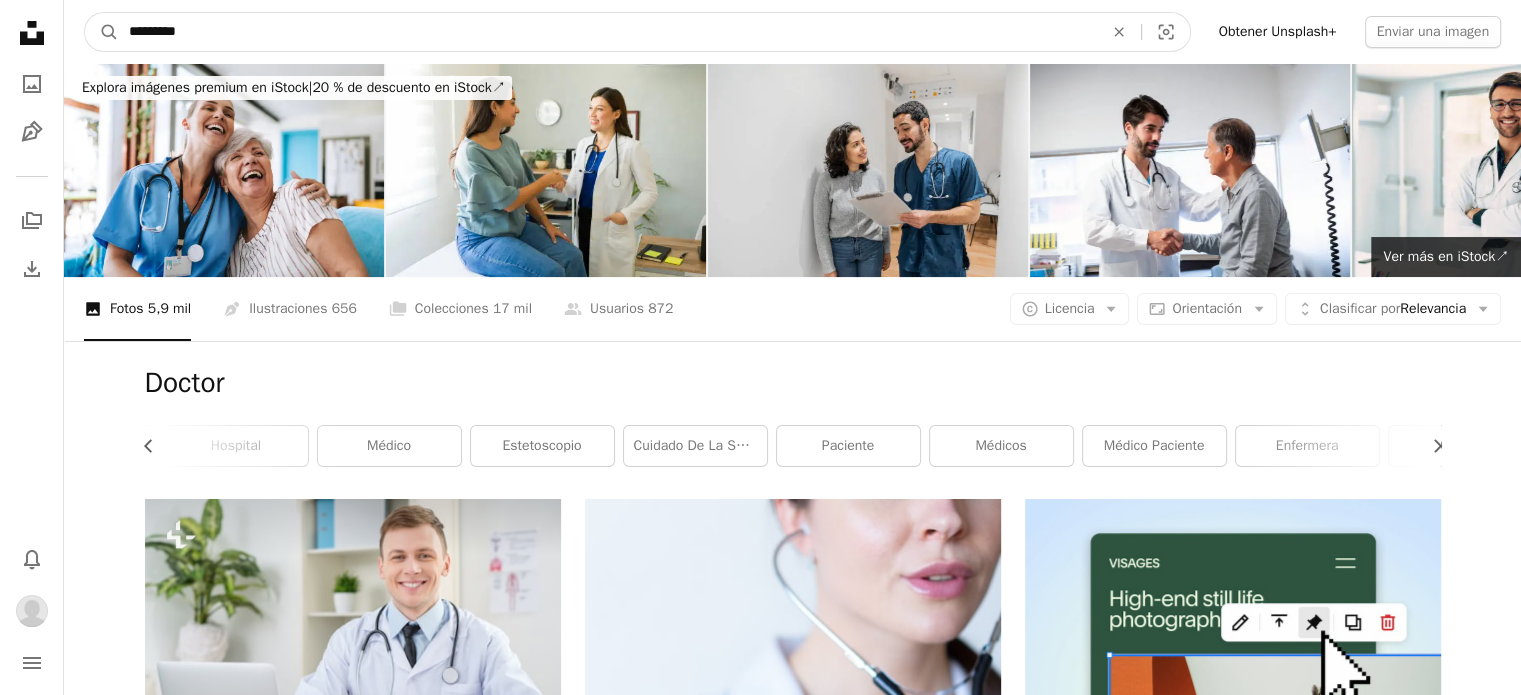 type on "**********" 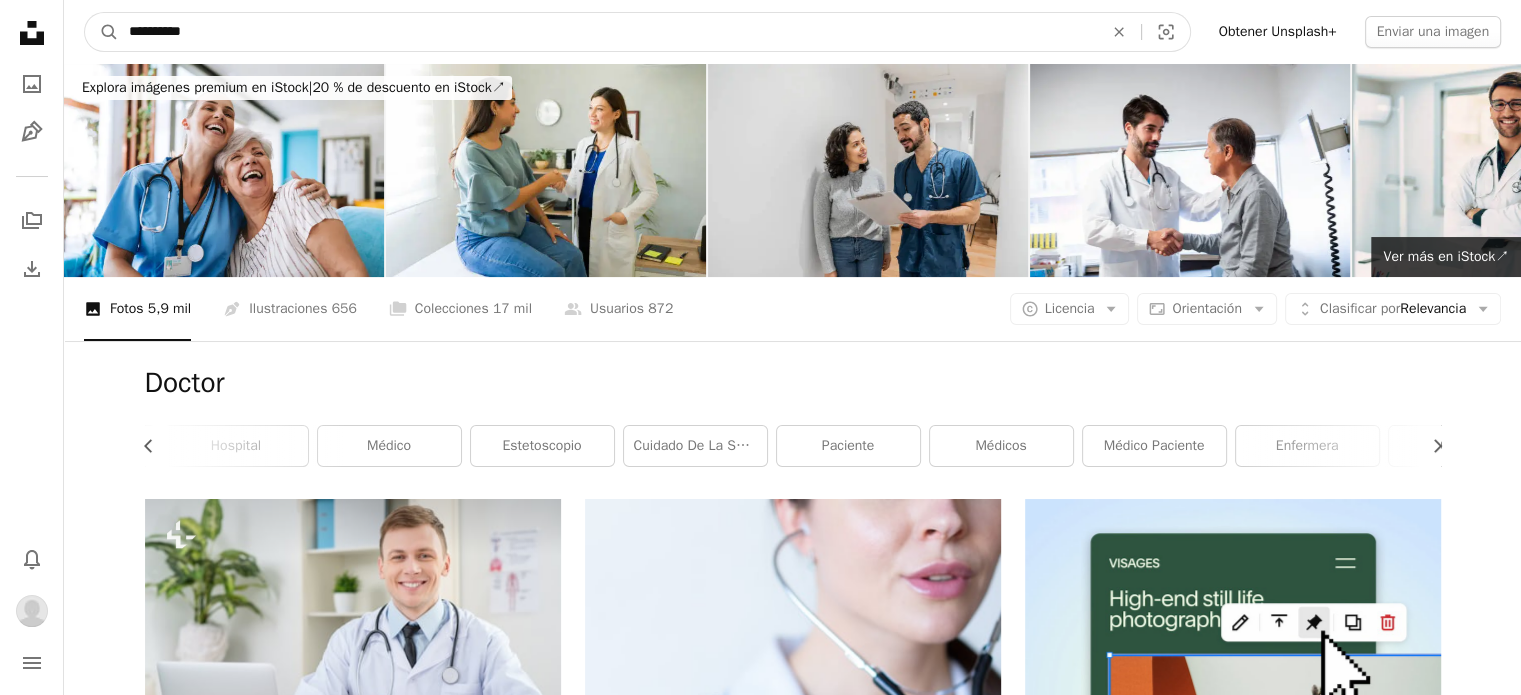 click on "A magnifying glass" at bounding box center (102, 32) 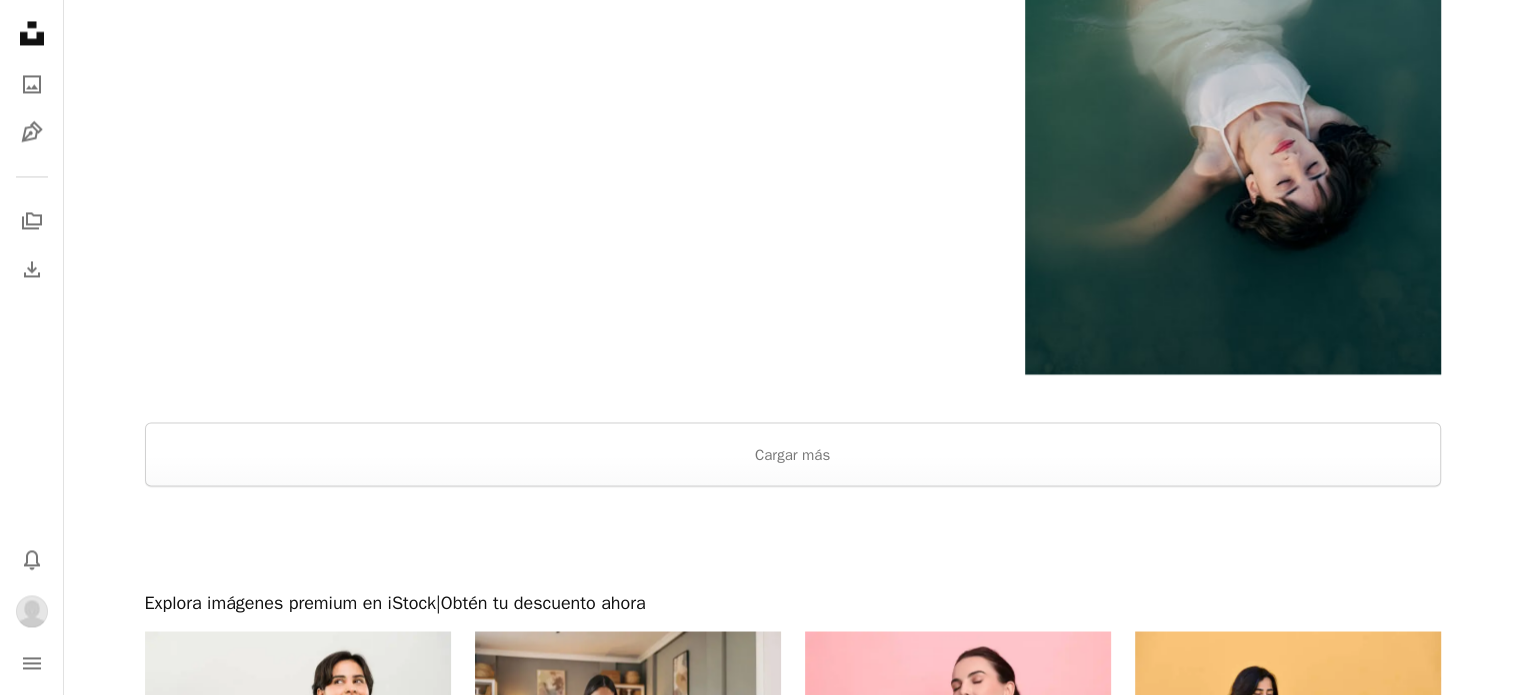 scroll, scrollTop: 3412, scrollLeft: 0, axis: vertical 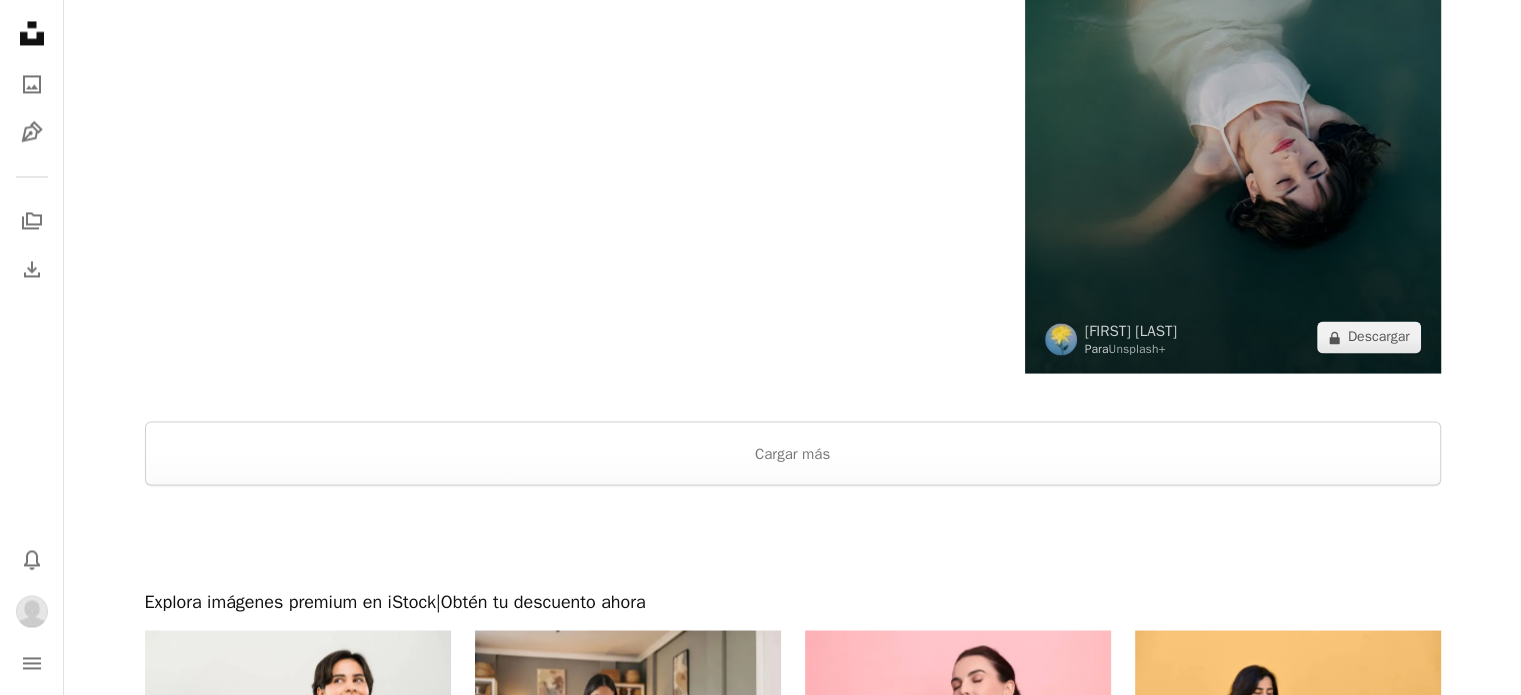click at bounding box center [1233, 82] 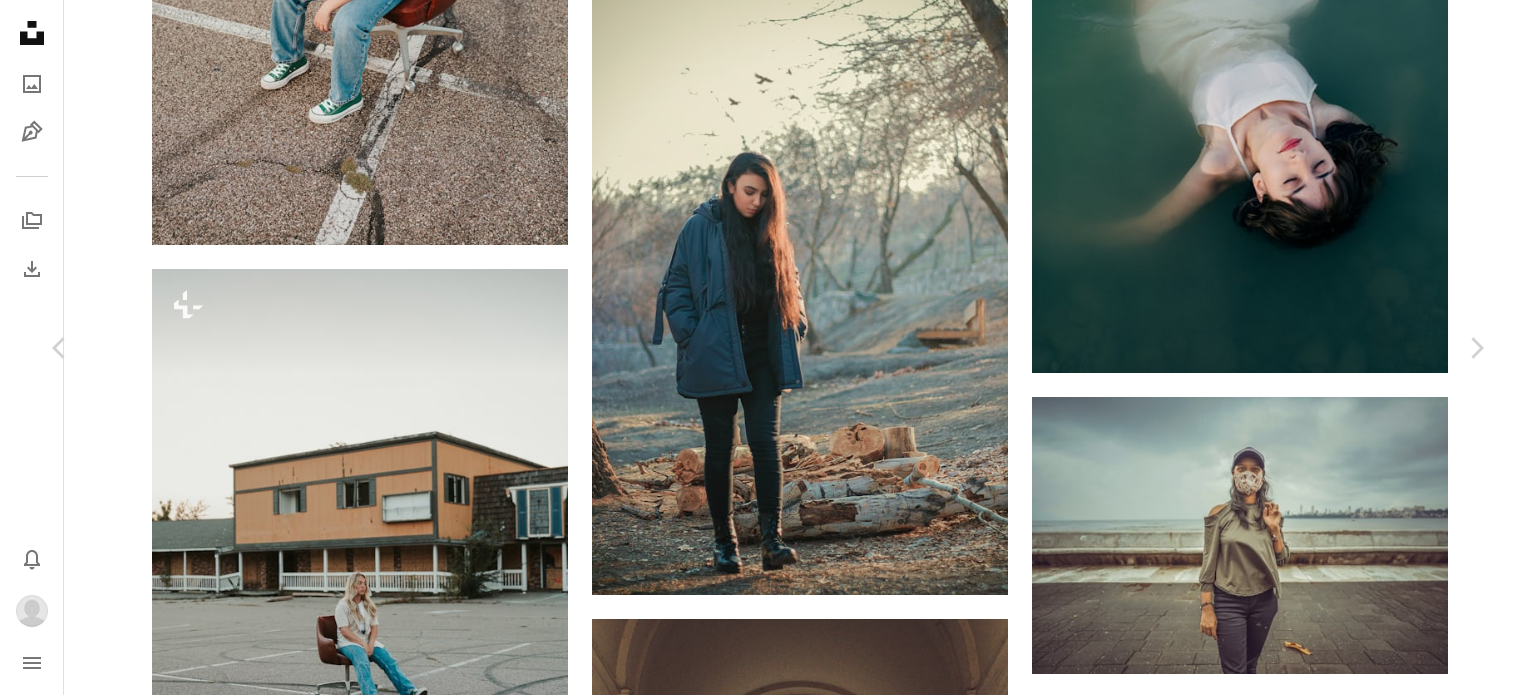 click on "An X shape Chevron left Chevron right Lia Bekyan Para Unsplash+ A heart A plus sign A lock Descargar Zoom in A forward-right arrow Compartir More Actions Calendar outlined Publicado el 31 de julio de 2023 Camera FUJIFILM, X100V Safety Con la Licencia Unsplash+ mujer retrato triste Corazón roto solo tristeza solitario alegría Positivo chica sola emoción soñador alivio Mujer en la naturaleza disgustado expresivo Mujer salvaje Momentos expresivos De esta serie Chevron right Plus sign for Unsplash+ Plus sign for Unsplash+ Plus sign for Unsplash+ Plus sign for Unsplash+ Plus sign for Unsplash+ Plus sign for Unsplash+ Plus sign for Unsplash+ Plus sign for Unsplash+ Plus sign for Unsplash+ Plus sign for Unsplash+ Plus sign for Unsplash+ Imágenes relacionadas Plus sign for Unsplash+ A heart A plus sign Lia Bekyan Para Unsplash+ A lock Descargar Plus sign for Unsplash+ A heart A plus sign Bjorn Pierre Para Unsplash+ A lock Descargar Plus sign for Unsplash+ A heart A plus sign Bjorn Pierre Para Unsplash+ A lock Descargar A heart" at bounding box center (768, 5247) 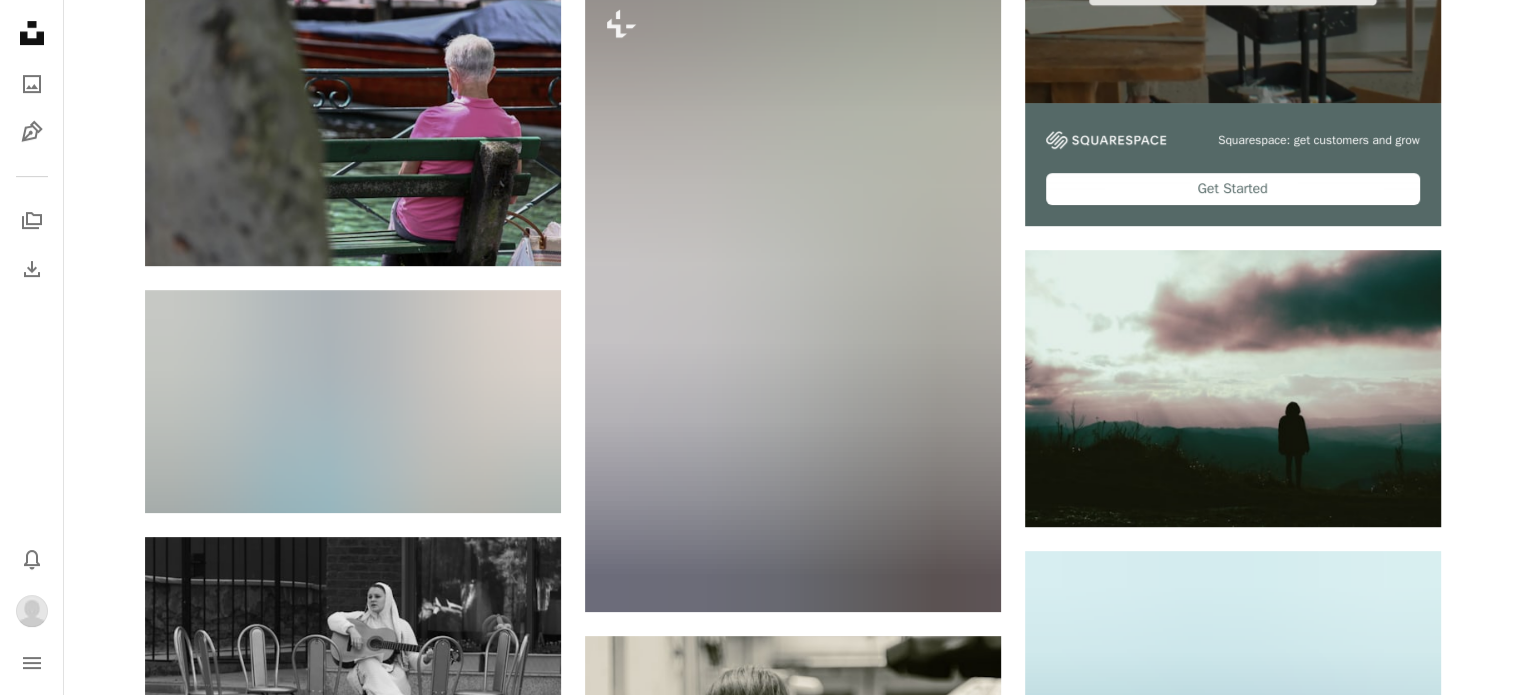 scroll, scrollTop: 702, scrollLeft: 0, axis: vertical 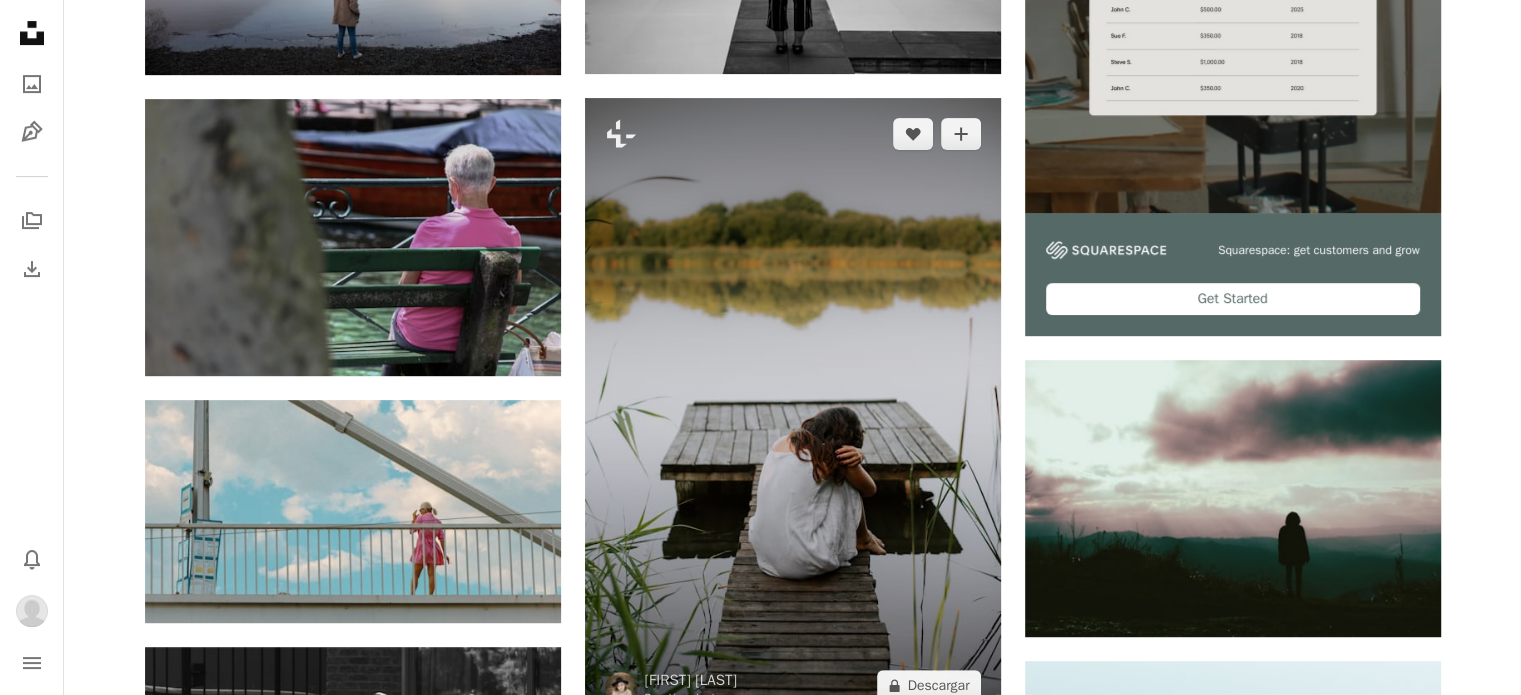 click at bounding box center [793, 409] 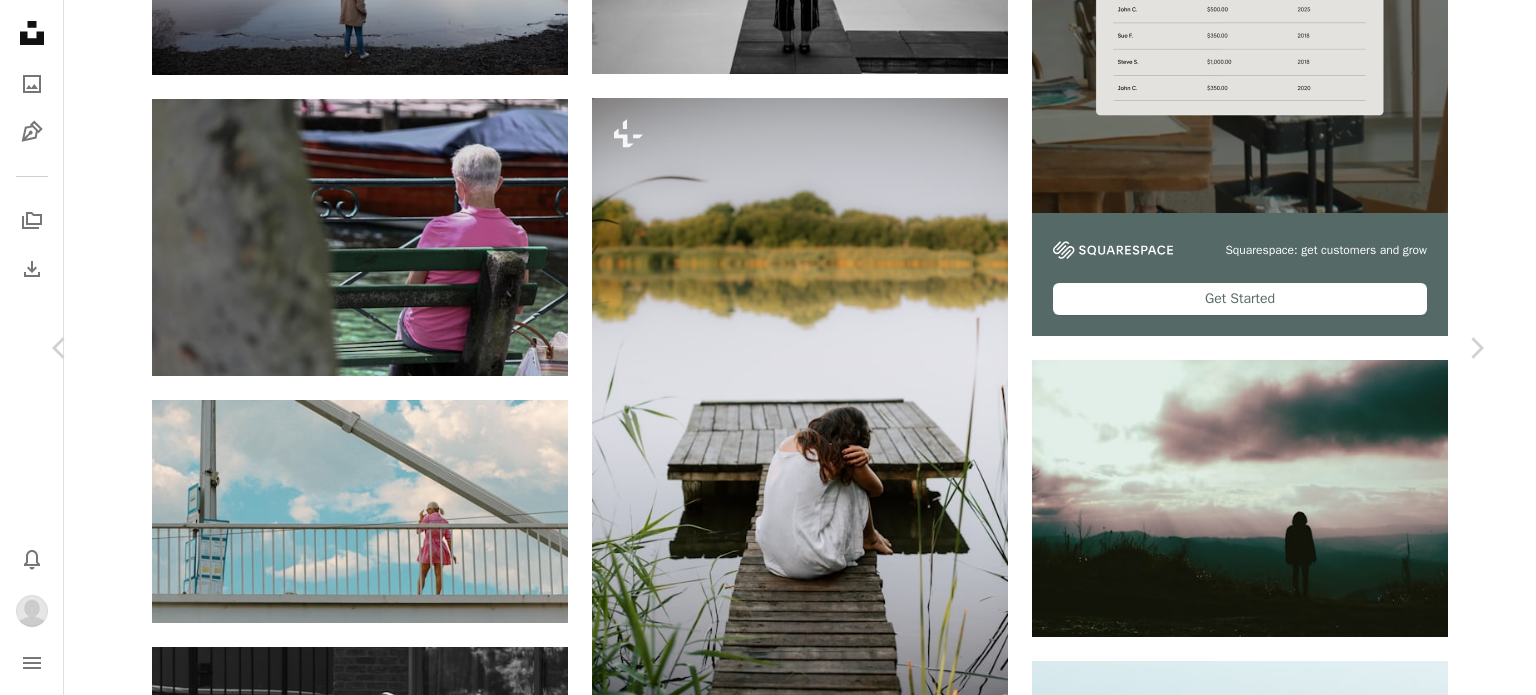click on "An X shape Chevron left Chevron right Kateryna Hliznitsova Para Unsplash+ A heart A plus sign A lock Descargar Zoom in A forward-right arrow Compartir More Actions Calendar outlined Publicado el 12 de julio de 2023 Camera NIKON CORPORATION, NIKON D750 Safety Con la Licencia Unsplash+ triste Corazón roto solo Ayuda solitario Dolor emoción soledad amor triste mujer sola Autolesión expresivo Demasiado exclusión Momentos expresivos triste De esta serie Chevron right Plus sign for Unsplash+ Plus sign for Unsplash+ Plus sign for Unsplash+ Plus sign for Unsplash+ Plus sign for Unsplash+ Plus sign for Unsplash+ Plus sign for Unsplash+ Imágenes relacionadas Plus sign for Unsplash+ A heart A plus sign Kateryna Hliznitsova Para Unsplash+ A lock Descargar Plus sign for Unsplash+ A heart A plus sign Kateryna Hliznitsova Para Unsplash+ A lock Descargar Plus sign for Unsplash+ A heart A plus sign Elisabeth Jurenka Para Unsplash+ A lock Descargar Plus sign for Unsplash+ A heart A plus sign Monika Grabkowska Para" at bounding box center (768, 7956) 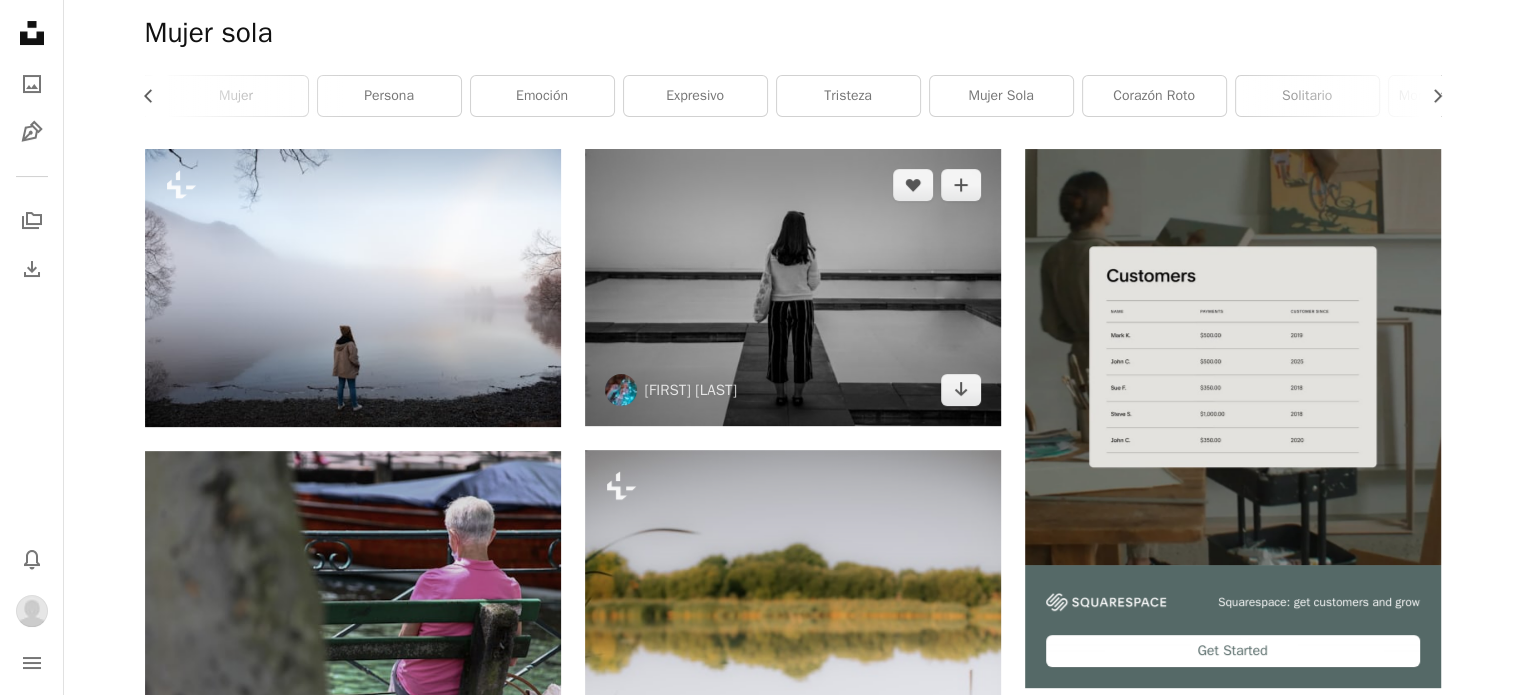 scroll, scrollTop: 354, scrollLeft: 0, axis: vertical 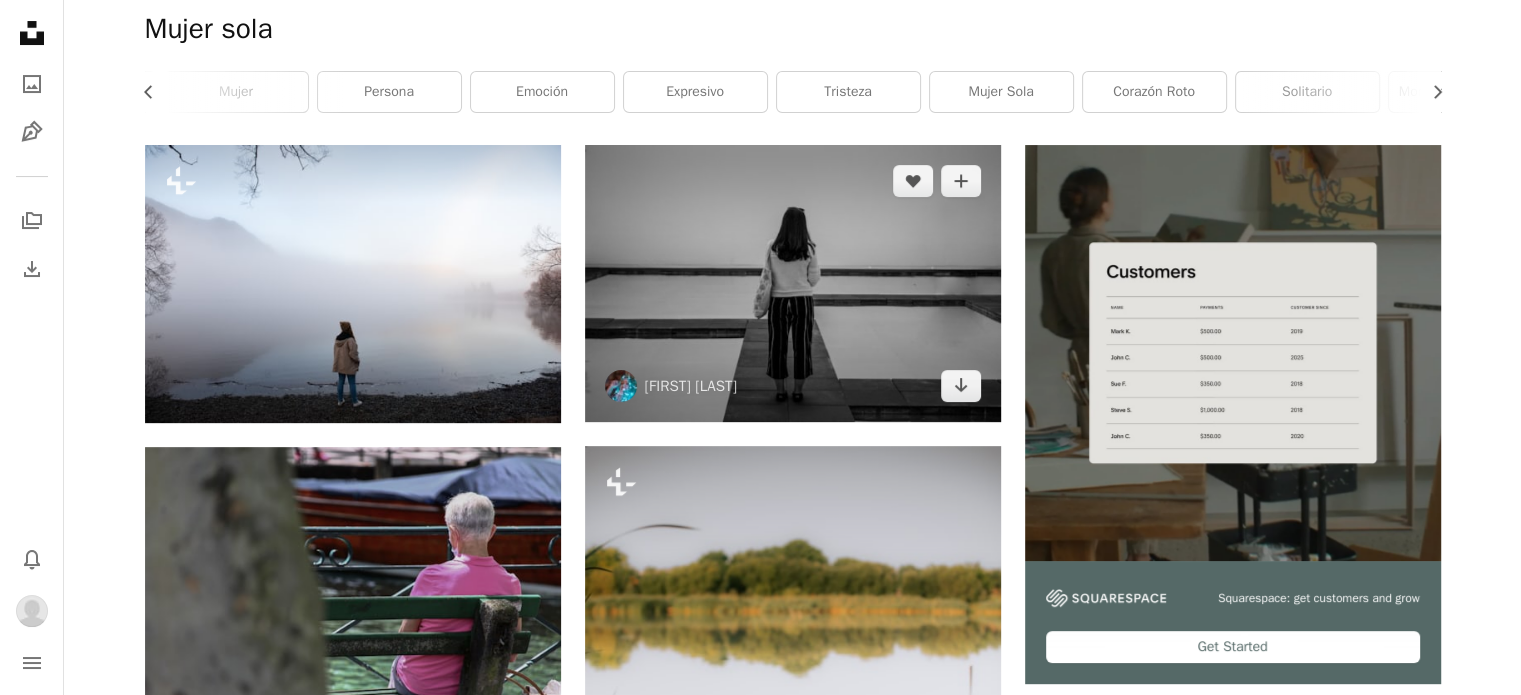 click at bounding box center [793, 283] 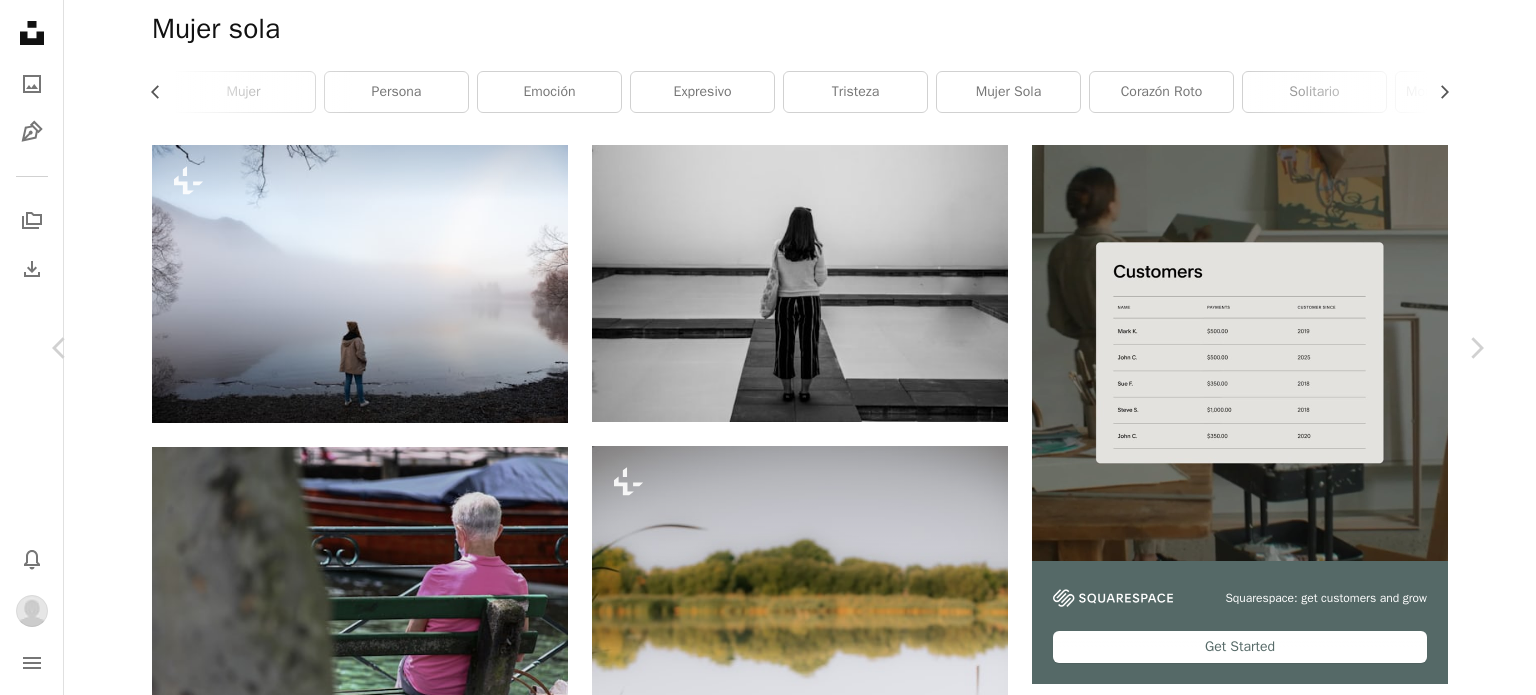 click on "An X shape Chevron left Chevron right karolina skiścim leniwa_bula A heart A plus sign Descargar Chevron down Zoom in Visualizaciones 375.689 Descargas 1572 A forward-right arrow Compartir Info icon Información More Actions Calendar outlined Publicado el  [DATE] Safety Uso gratuito bajo la  Licencia Unsplash mujer solo tristeza exposición soledad Humano foto gris hembra fotografía ropa atavío piso Atrás suelo pantalón En pie shorts manga Explora imágenes premium relacionadas en iStock  |  Ahorra un 20 % con el código UNSPLASH20 Ver más en iStock  ↗ Imágenes relacionadas A heart A plus sign @felipepelaquim Disponible para contratación A checkmark inside of a circle Arrow pointing down A heart A plus sign taopaodao Disponible para contratación A checkmark inside of a circle Arrow pointing down A heart A plus sign Lucija Ros Disponible para contratación A checkmark inside of a circle Arrow pointing down A heart A plus sign Yang Deng Arrow pointing down A heart A plus sign A heart" at bounding box center [768, 8304] 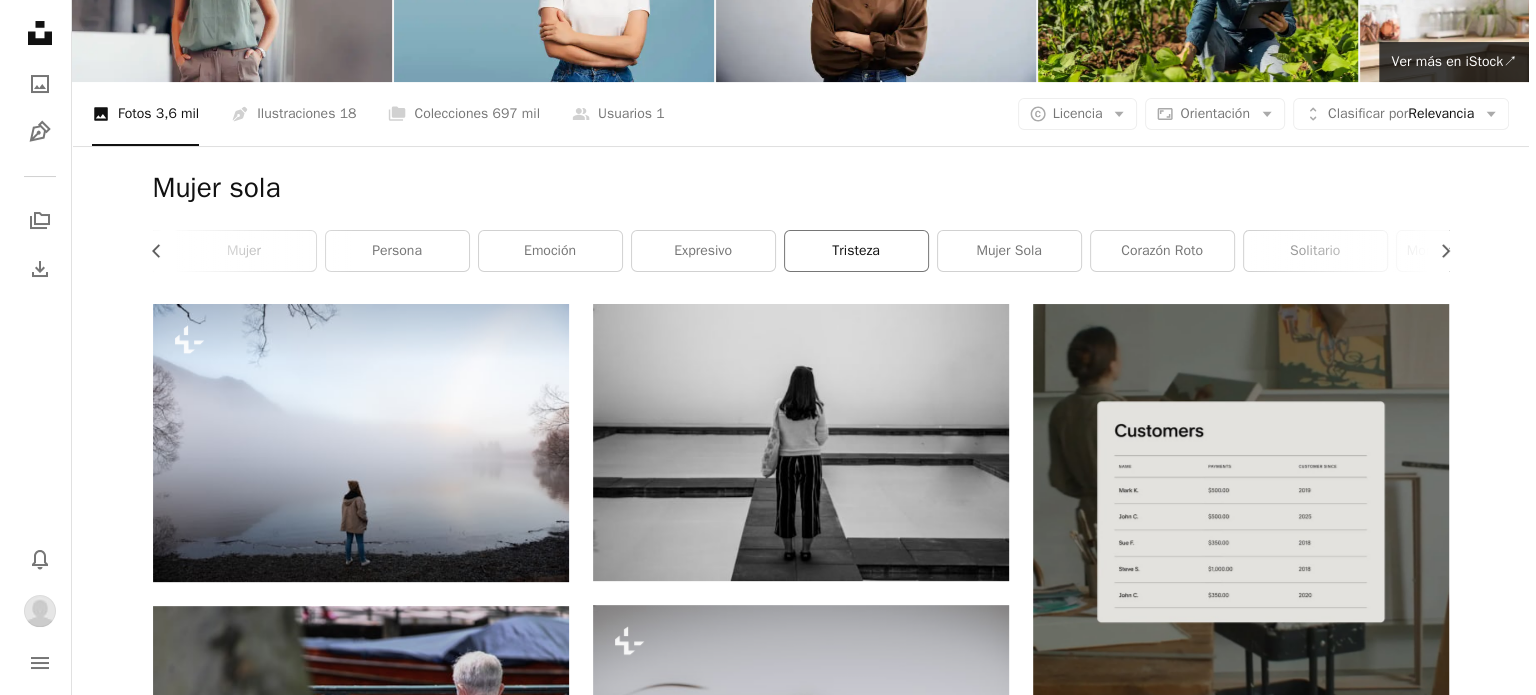scroll, scrollTop: 185, scrollLeft: 0, axis: vertical 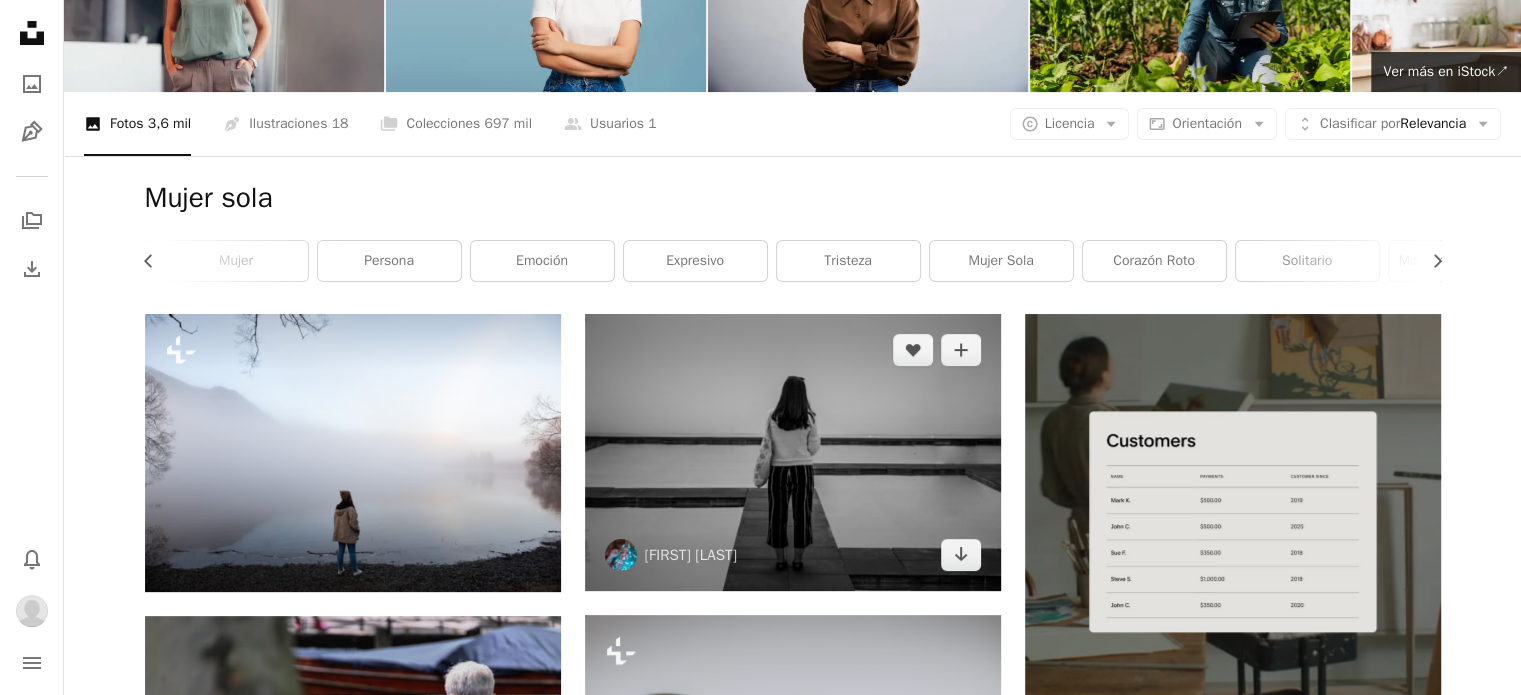 click at bounding box center [793, 452] 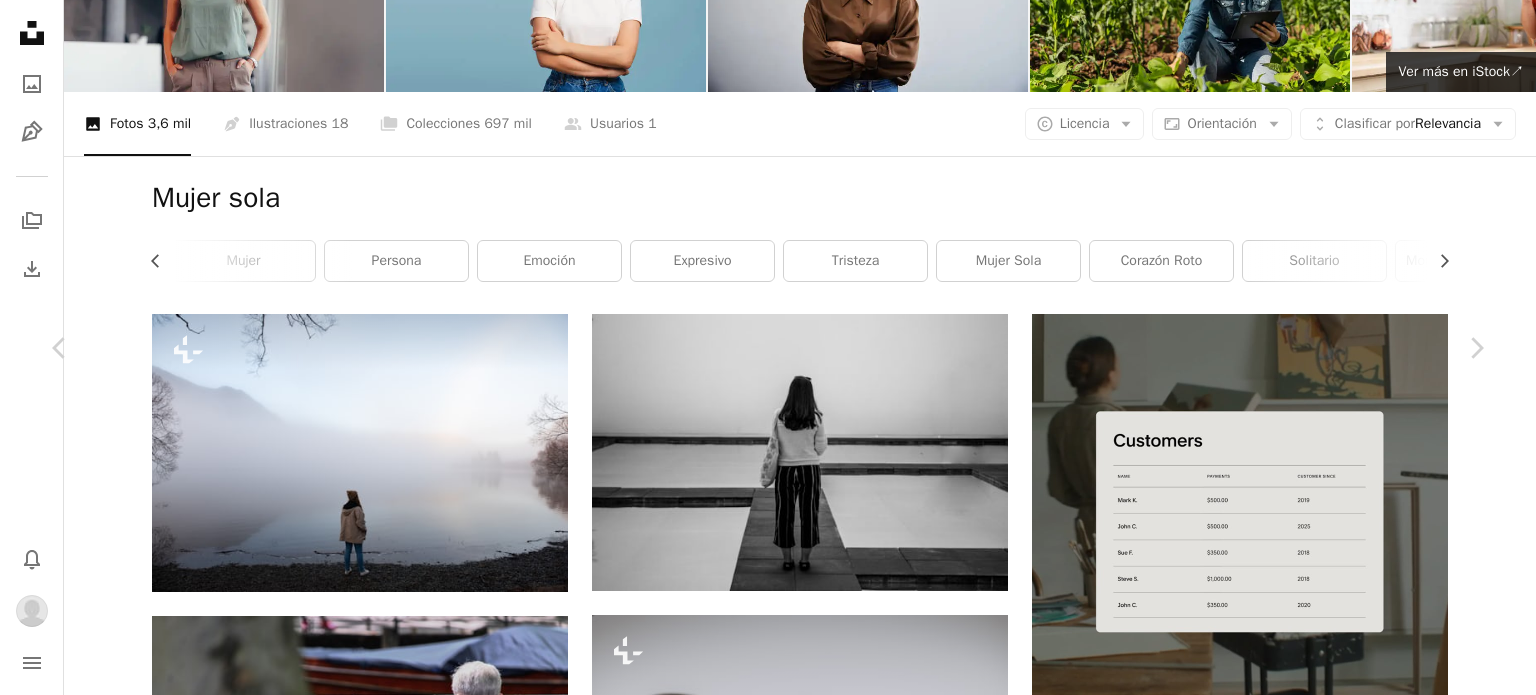 scroll, scrollTop: 2801, scrollLeft: 0, axis: vertical 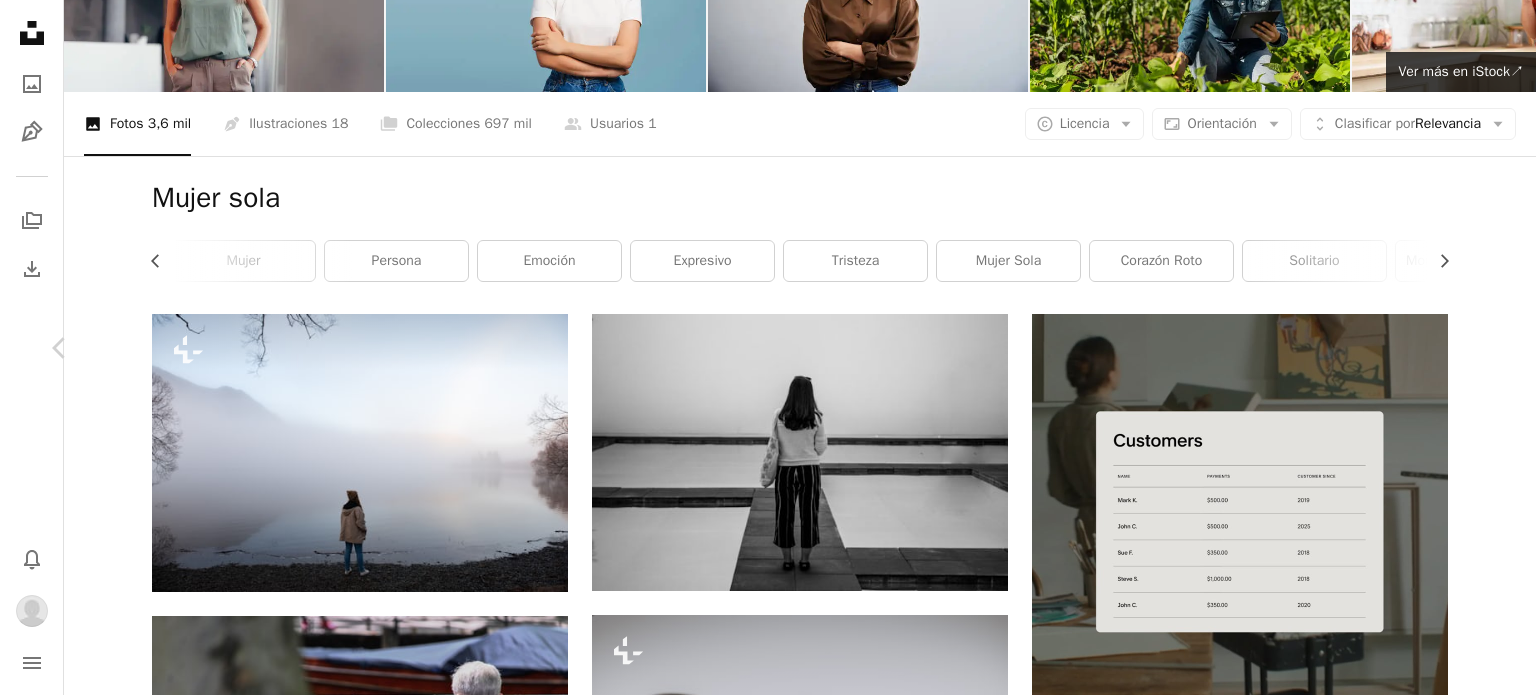 click on "Chevron right" at bounding box center [1476, 348] 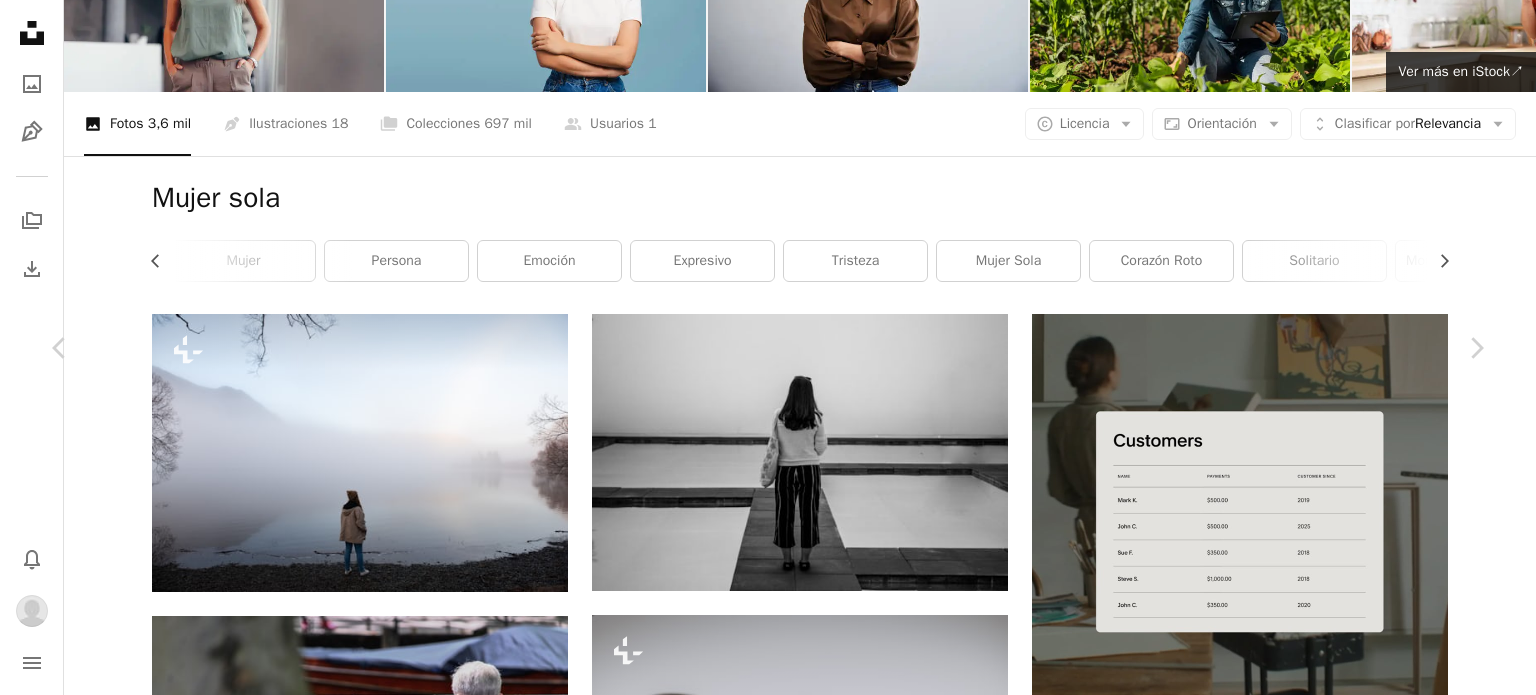 scroll, scrollTop: 0, scrollLeft: 0, axis: both 